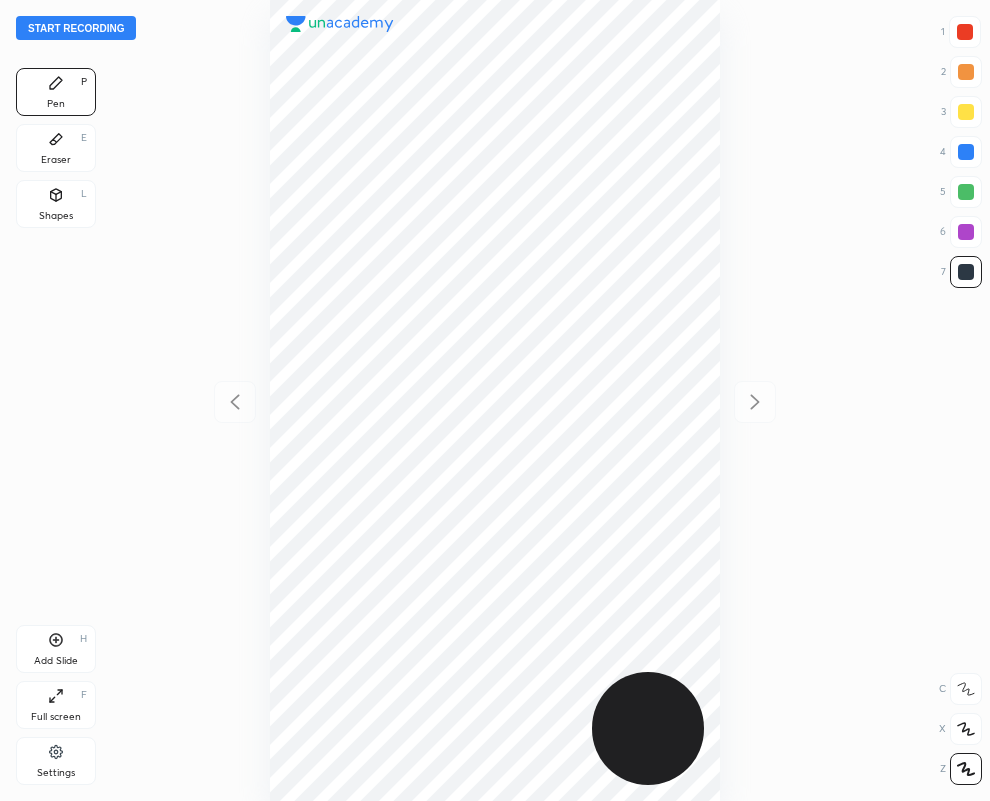 scroll, scrollTop: 0, scrollLeft: 0, axis: both 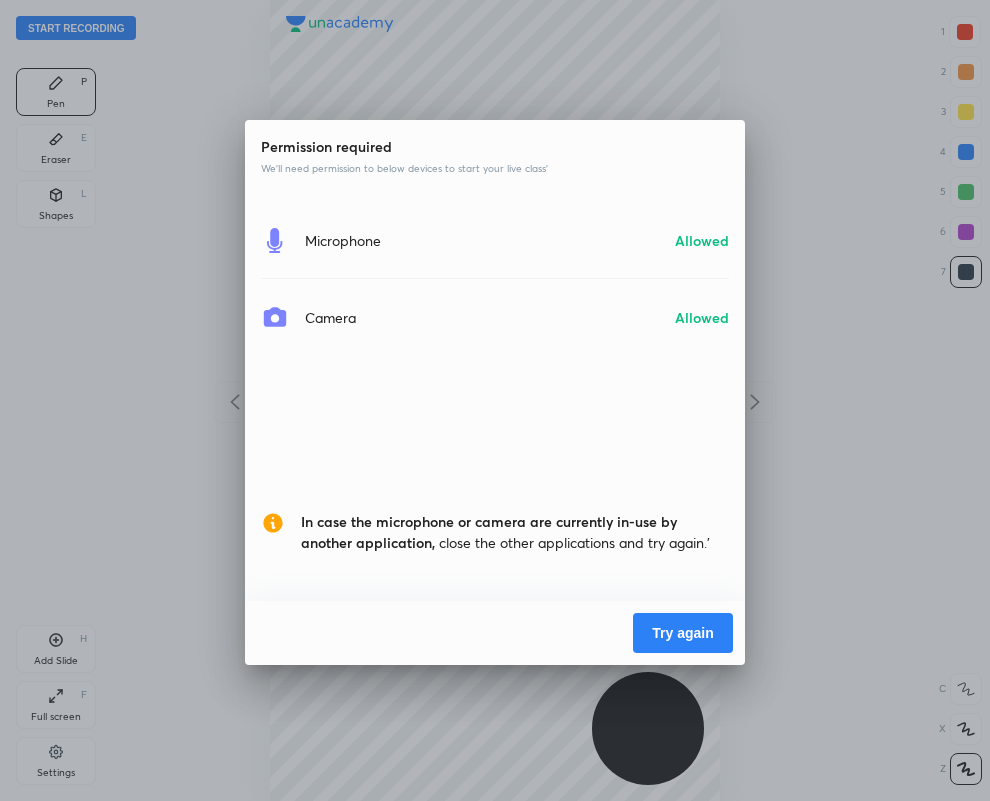 click on "Try again" at bounding box center [683, 633] 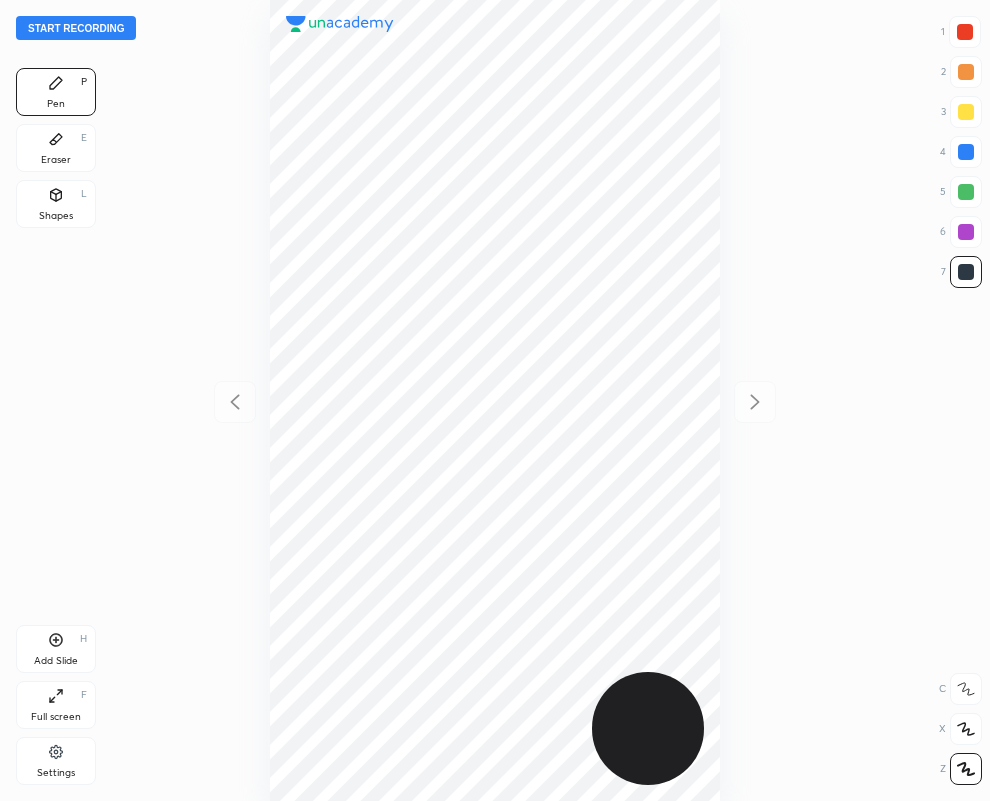 scroll, scrollTop: 0, scrollLeft: 0, axis: both 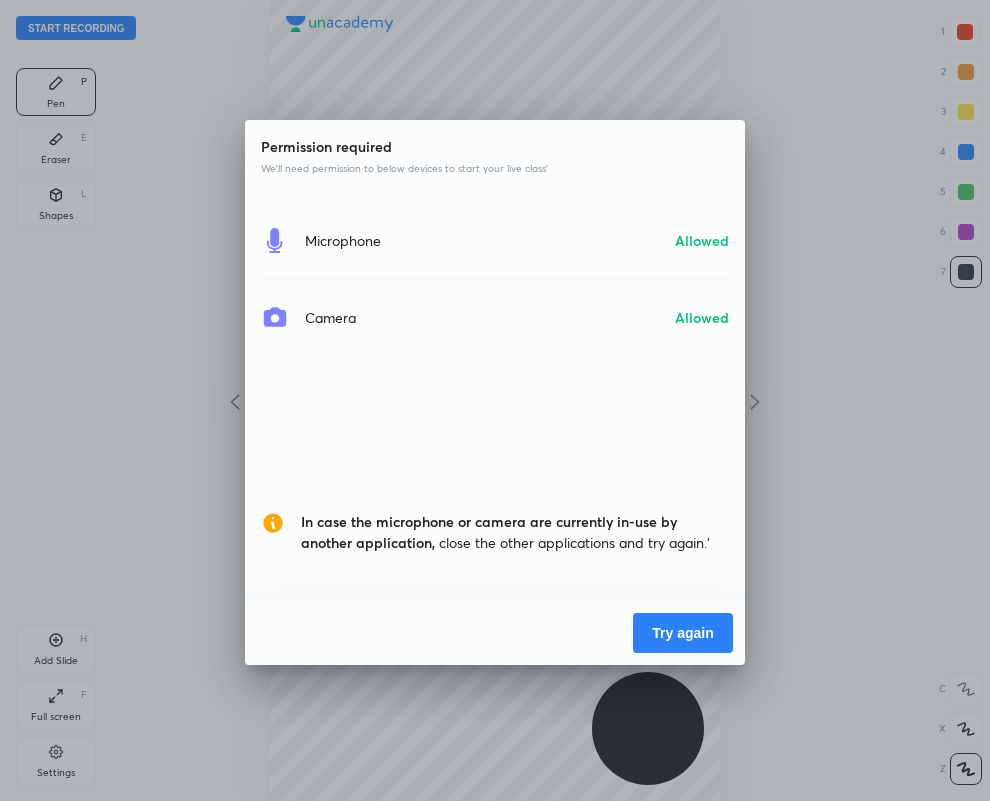 click on "Try again" at bounding box center [683, 633] 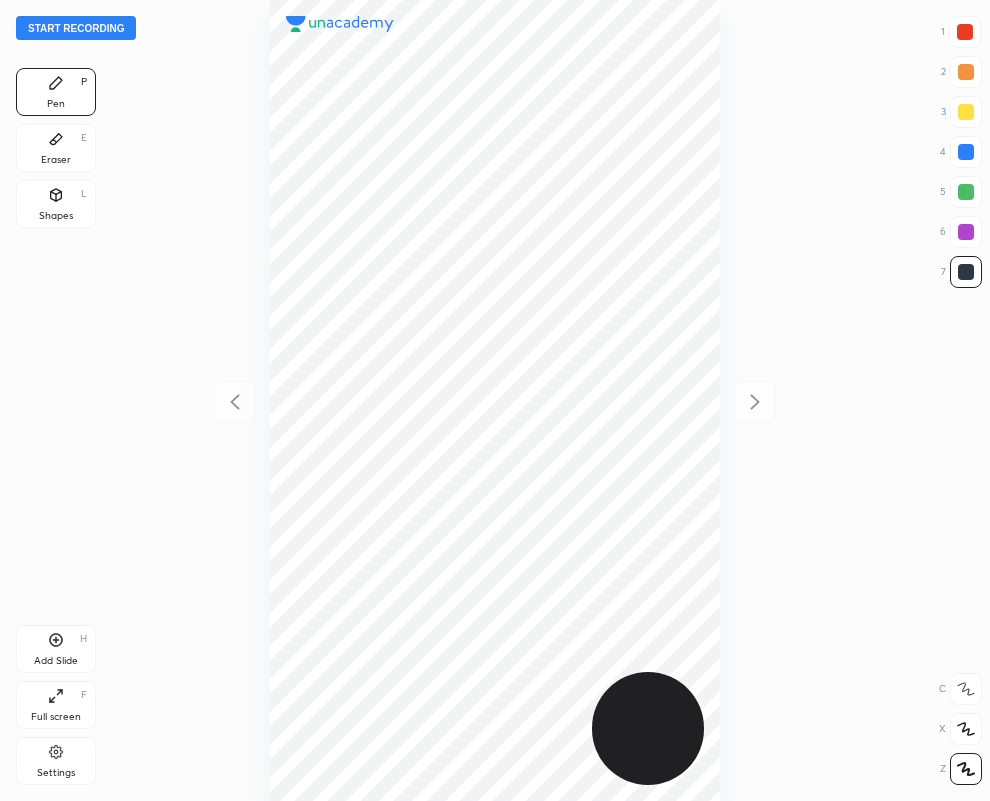 scroll, scrollTop: 0, scrollLeft: 0, axis: both 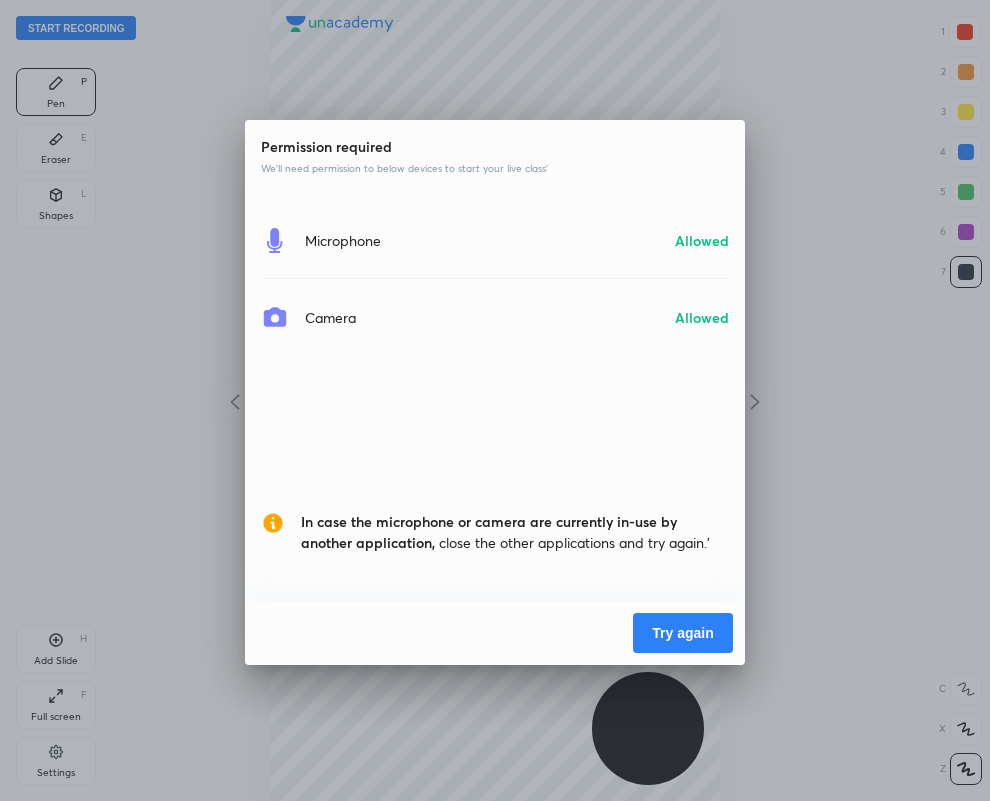 click on "Try again" at bounding box center (683, 633) 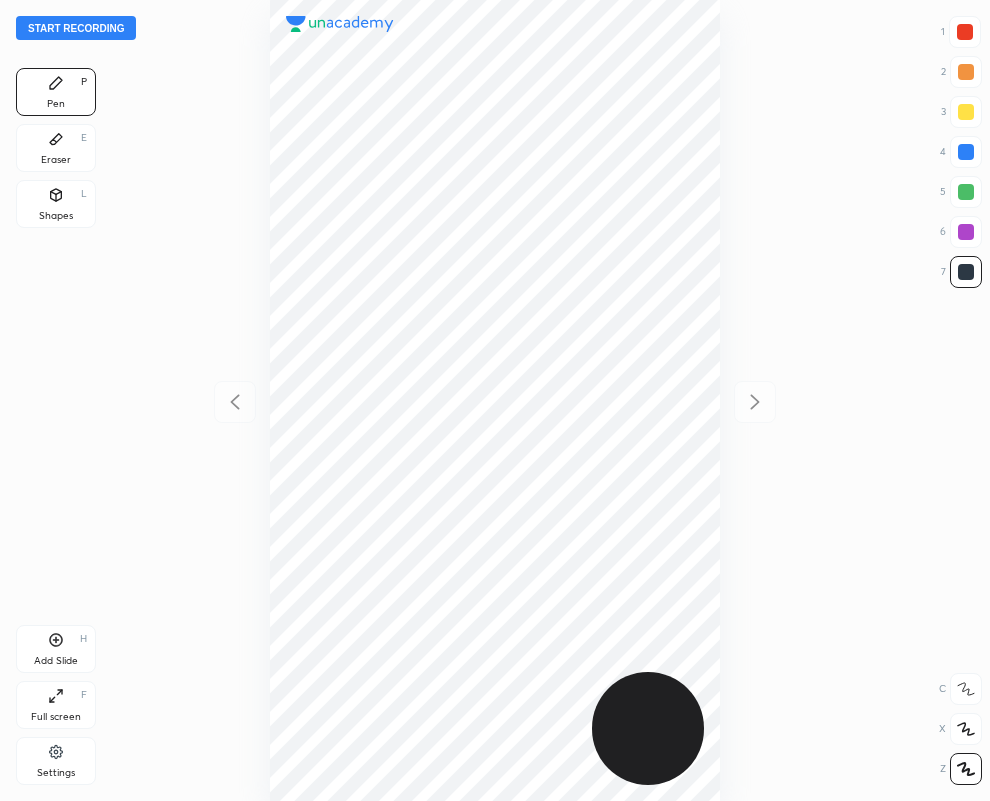 scroll, scrollTop: 0, scrollLeft: 0, axis: both 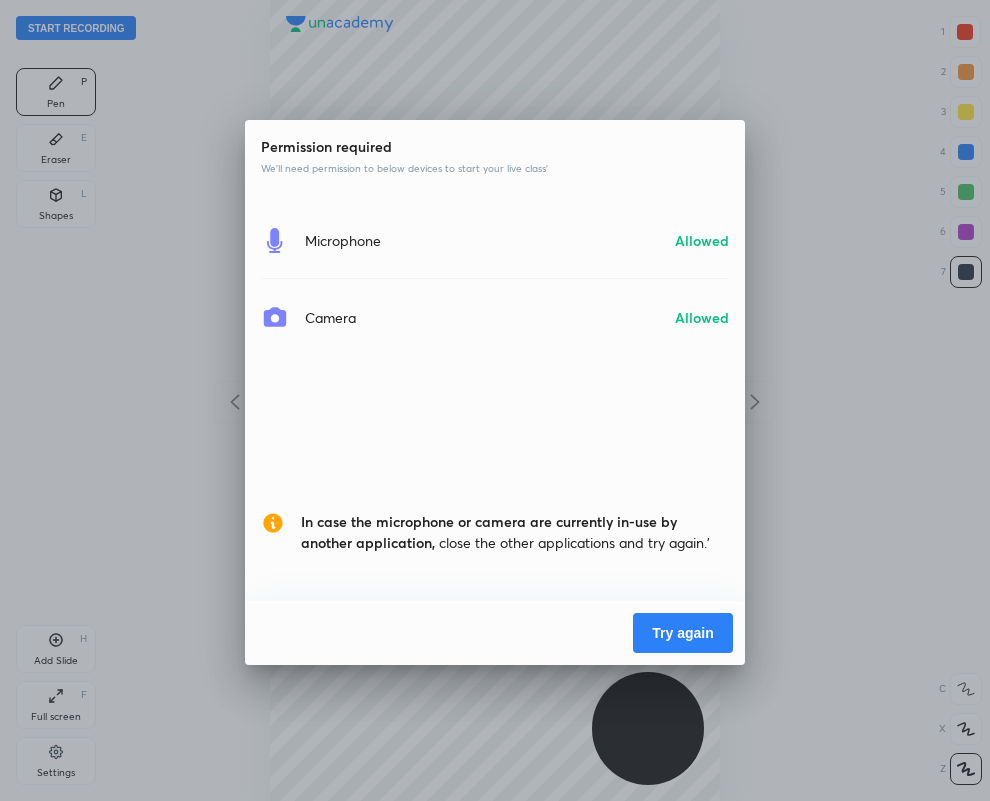 click on "Try again" at bounding box center (683, 633) 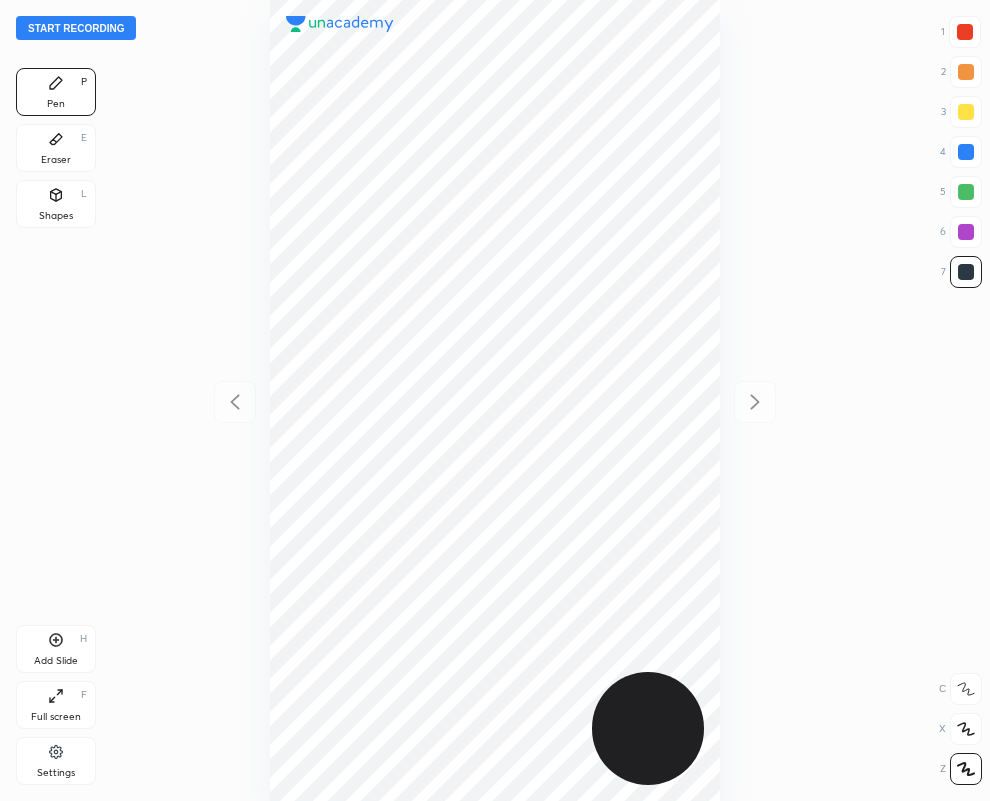 scroll, scrollTop: 0, scrollLeft: 0, axis: both 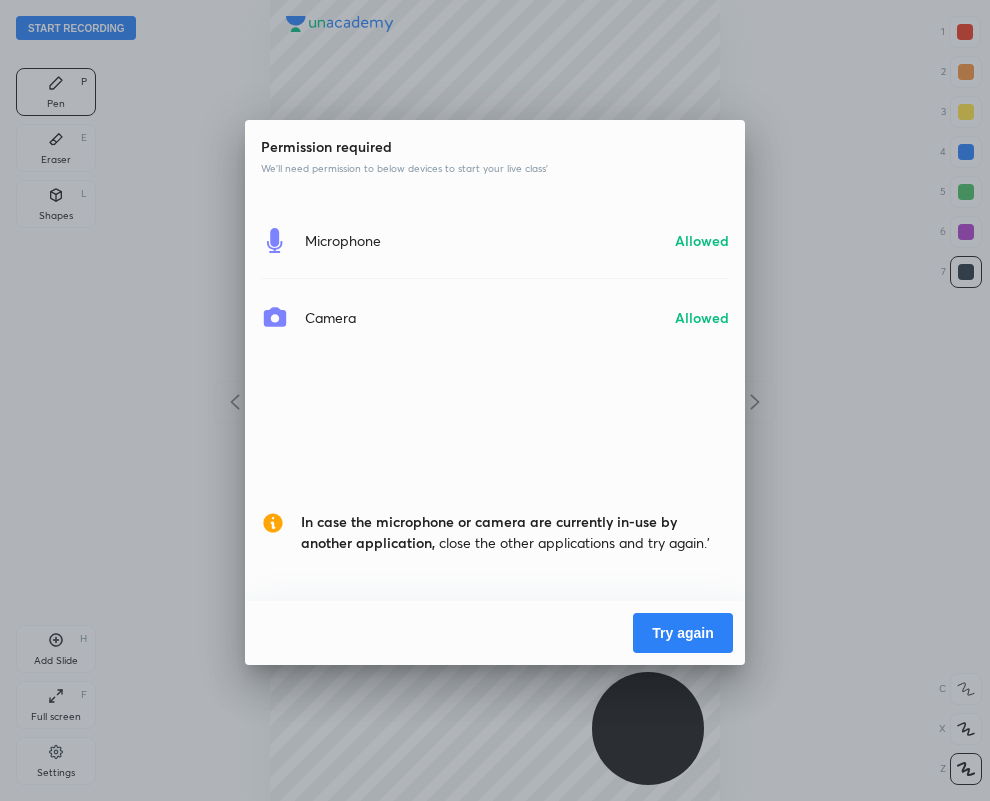 click on "Try again" at bounding box center [683, 633] 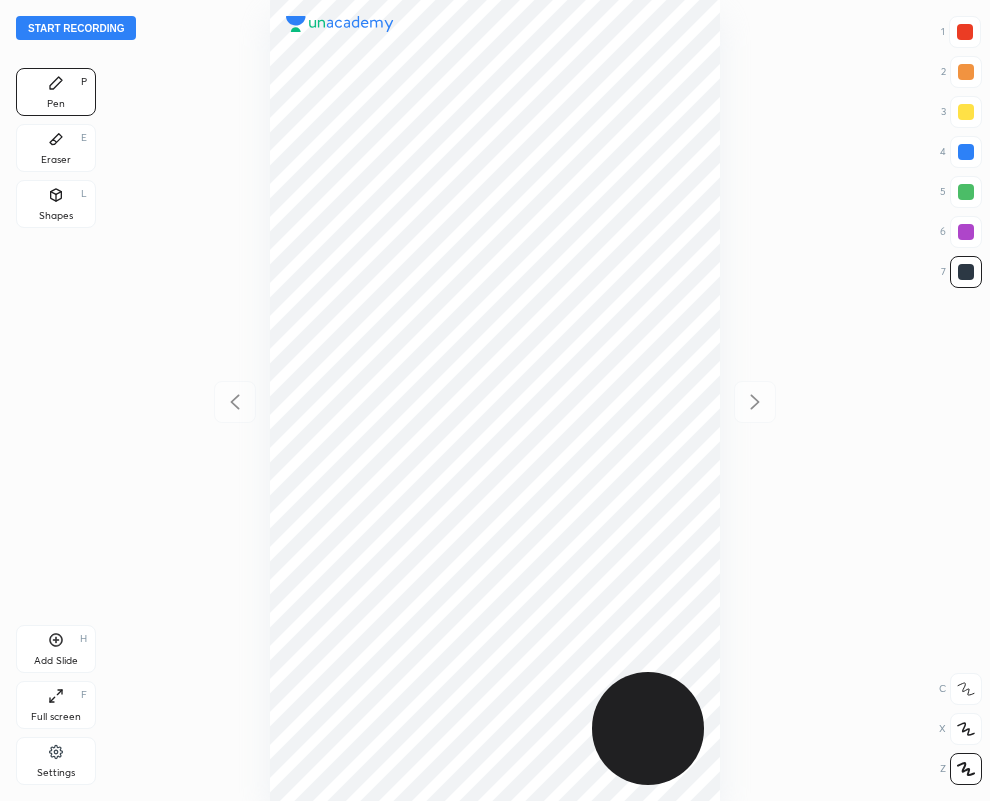 scroll, scrollTop: 0, scrollLeft: 0, axis: both 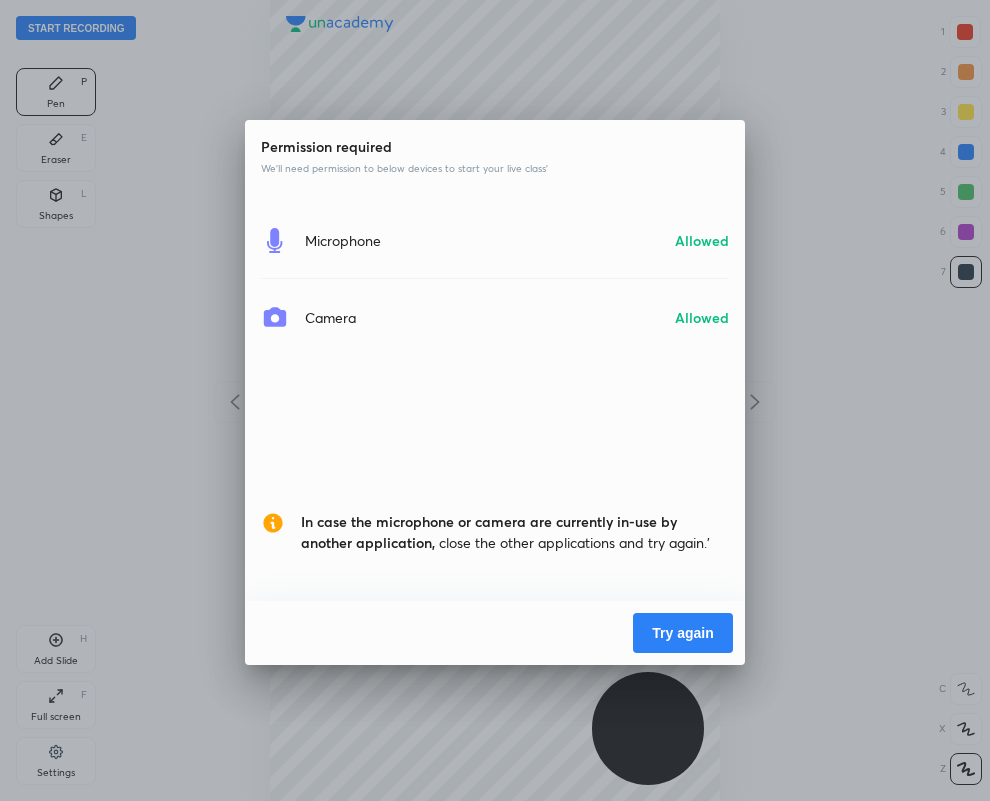 click on "Try again" at bounding box center (683, 633) 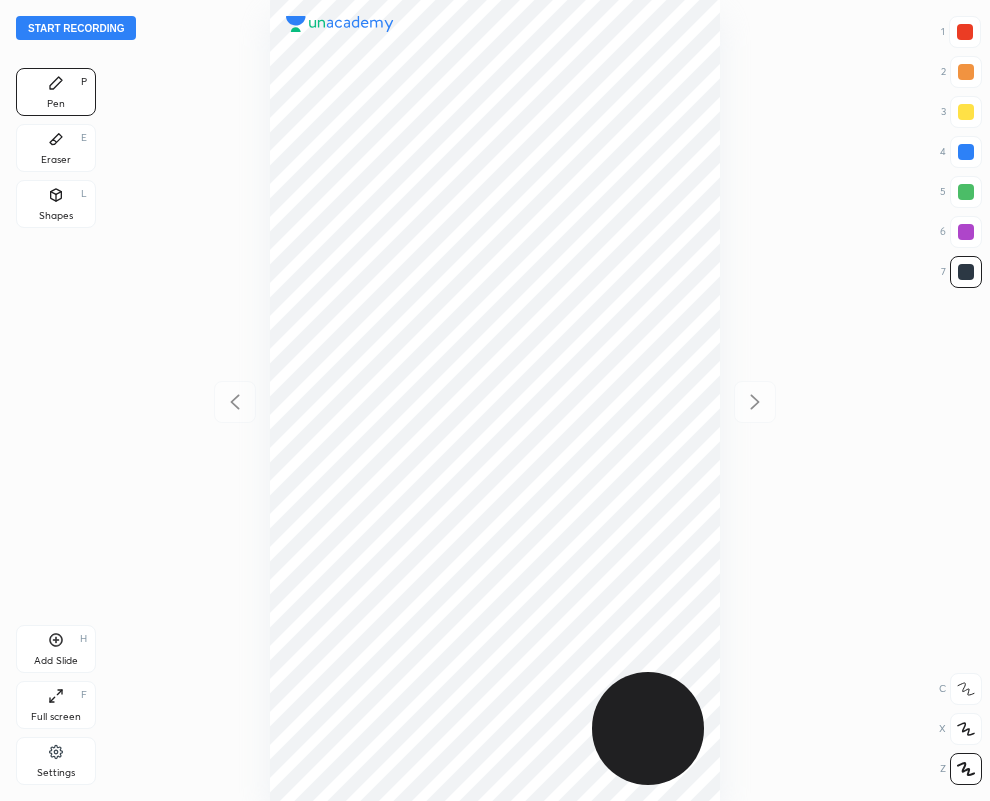 scroll, scrollTop: 0, scrollLeft: 0, axis: both 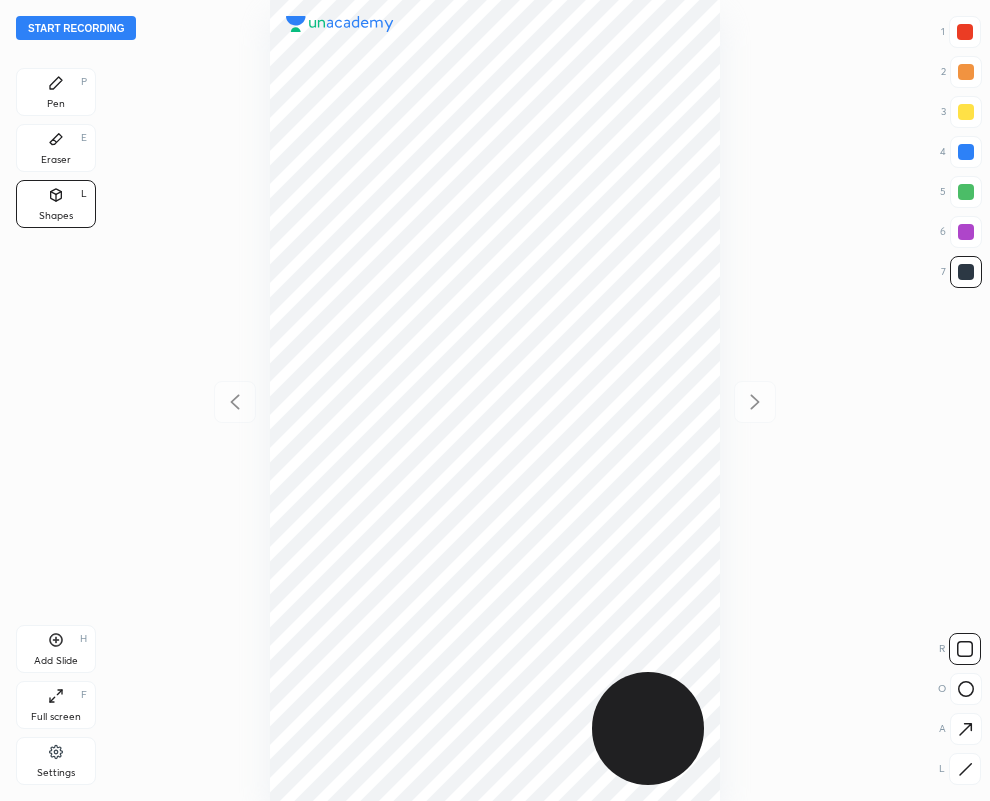 click 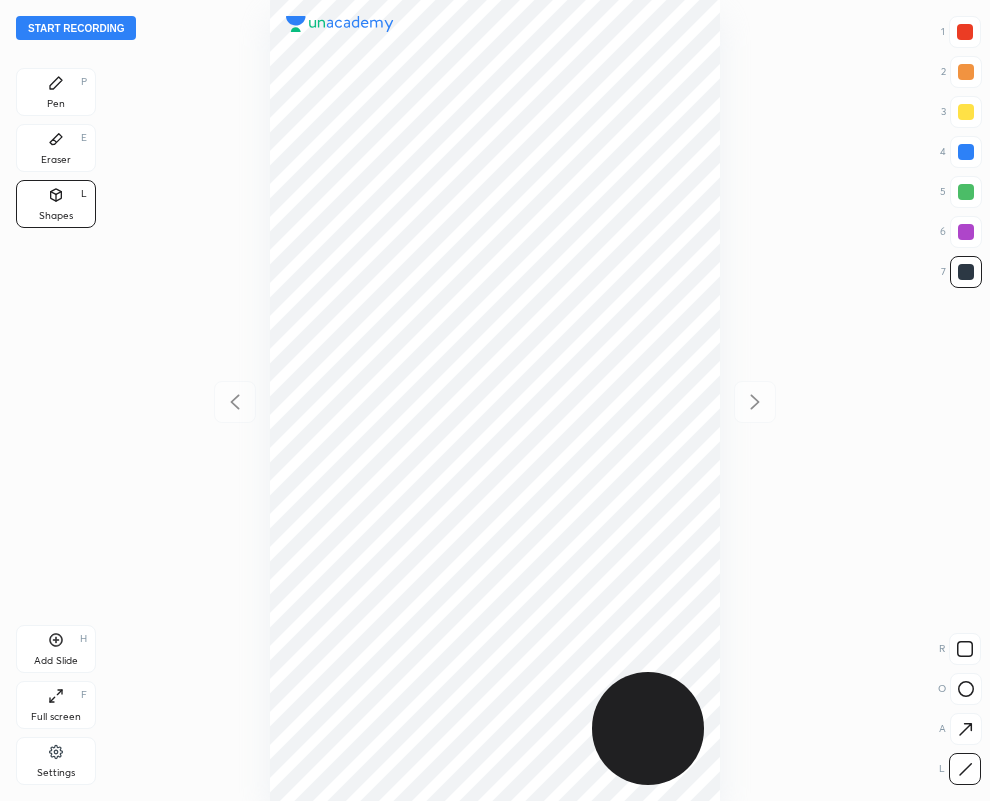 drag, startPoint x: 968, startPoint y: 228, endPoint x: 954, endPoint y: 222, distance: 15.231546 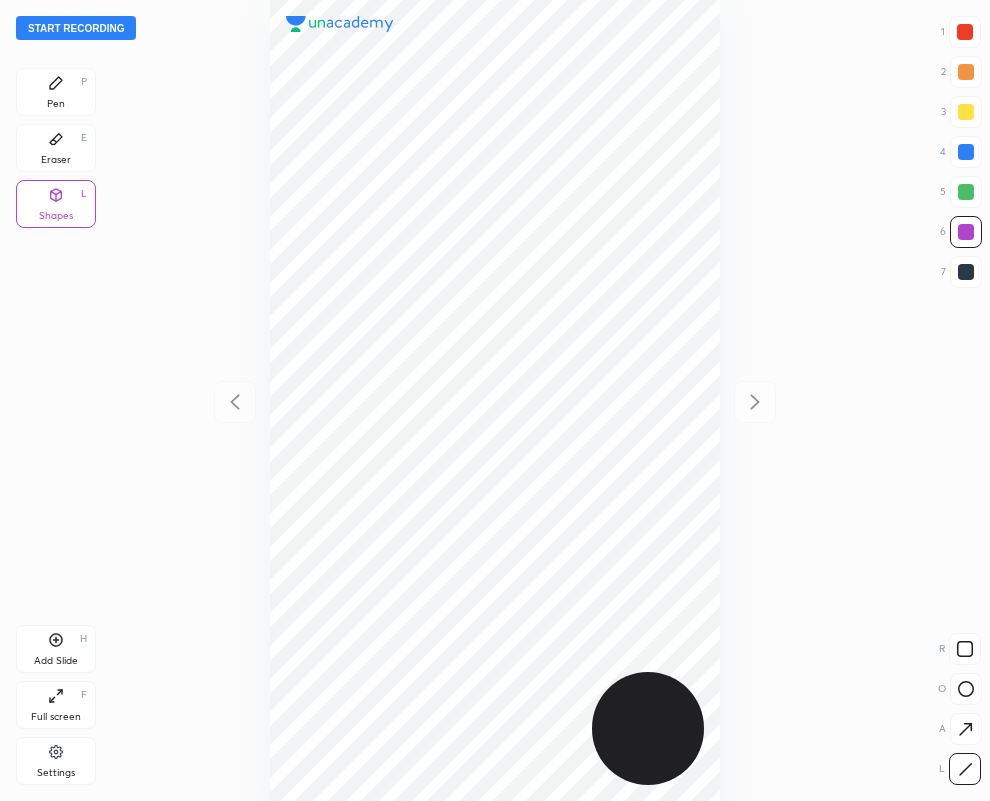 click at bounding box center (966, 272) 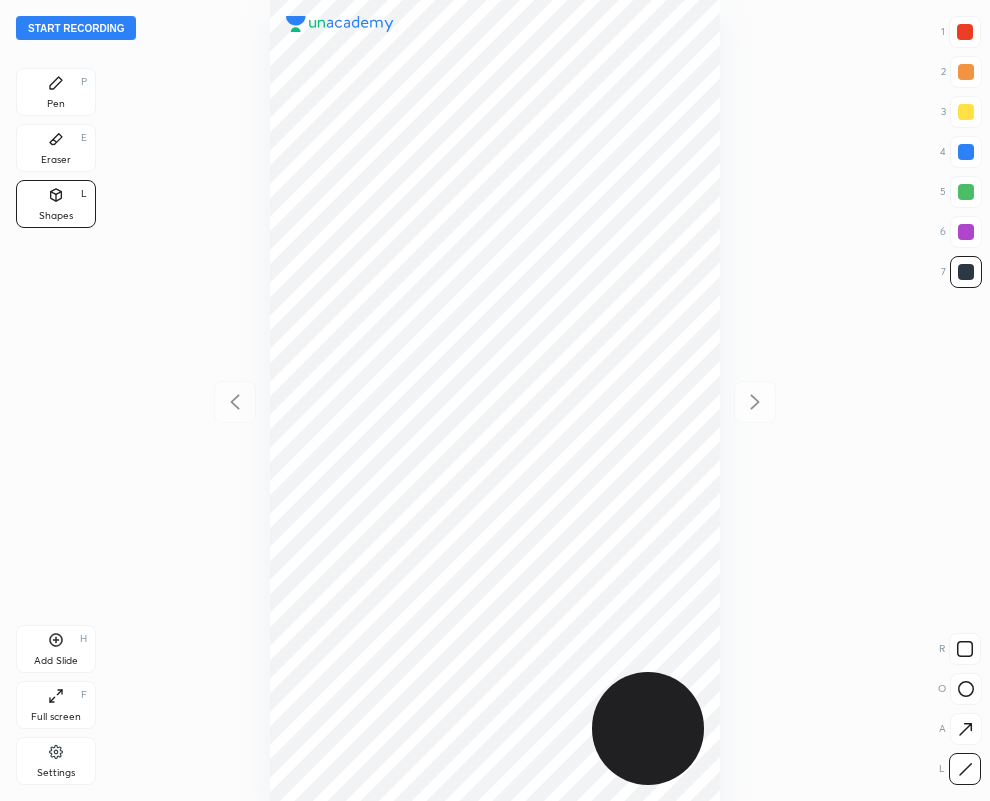 drag, startPoint x: 959, startPoint y: 152, endPoint x: 808, endPoint y: 190, distance: 155.70805 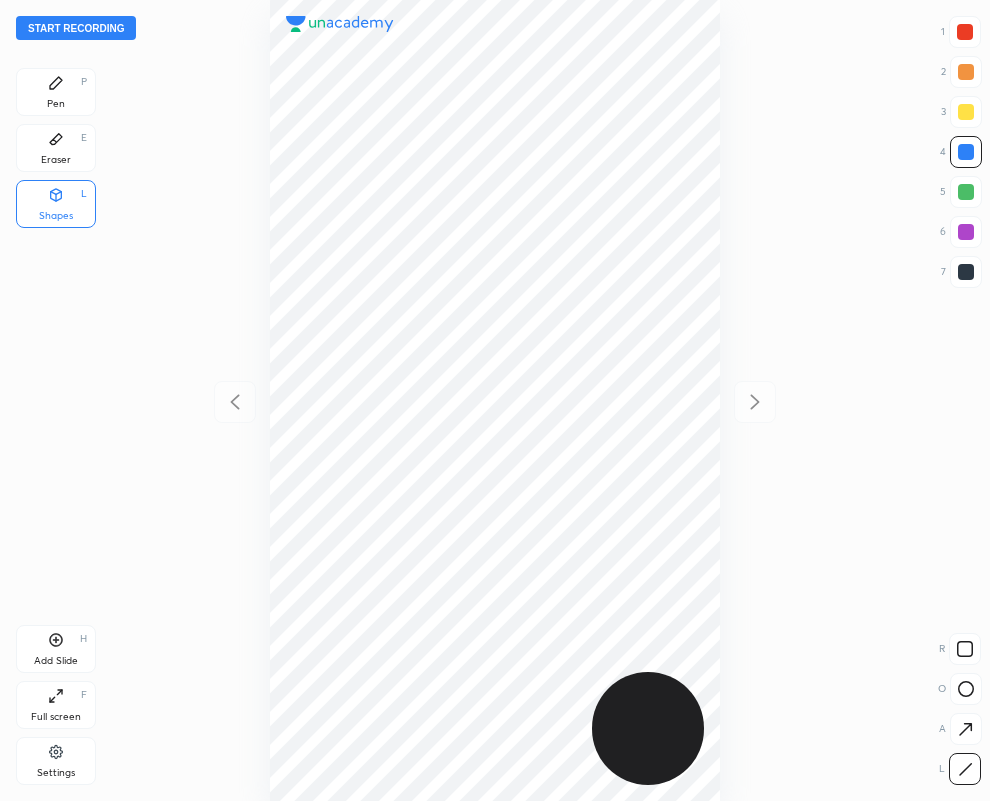 click at bounding box center [965, 32] 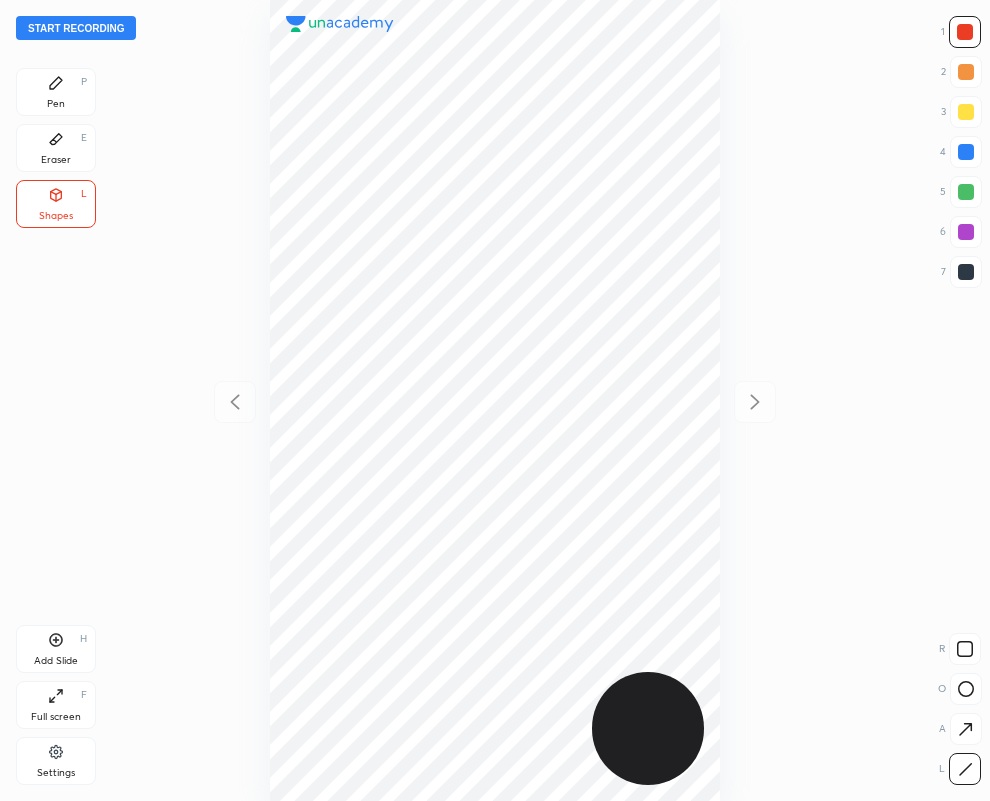 drag, startPoint x: 959, startPoint y: 225, endPoint x: 723, endPoint y: 198, distance: 237.53947 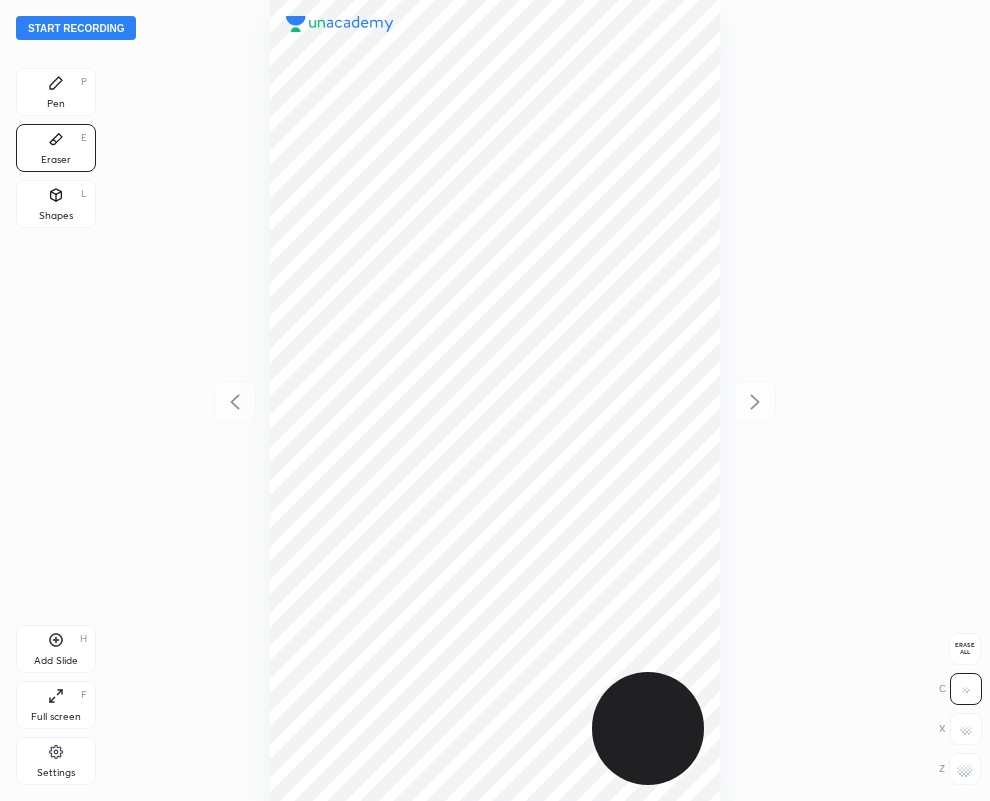 click on "Pen P" at bounding box center (56, 92) 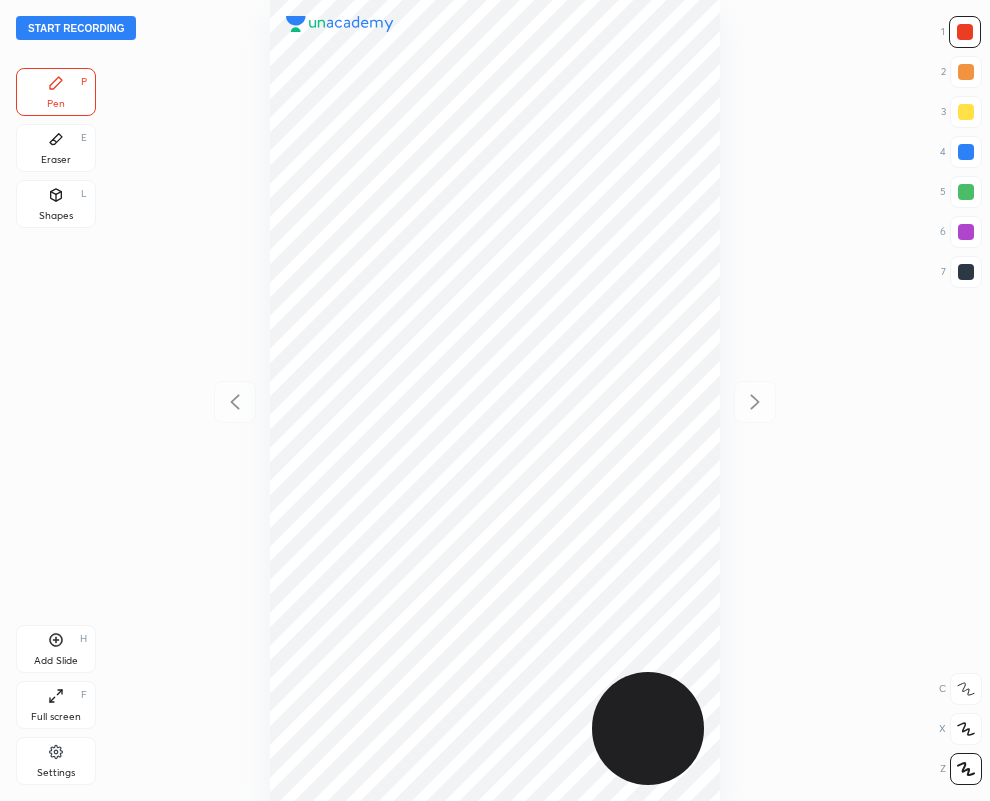 click at bounding box center [966, 272] 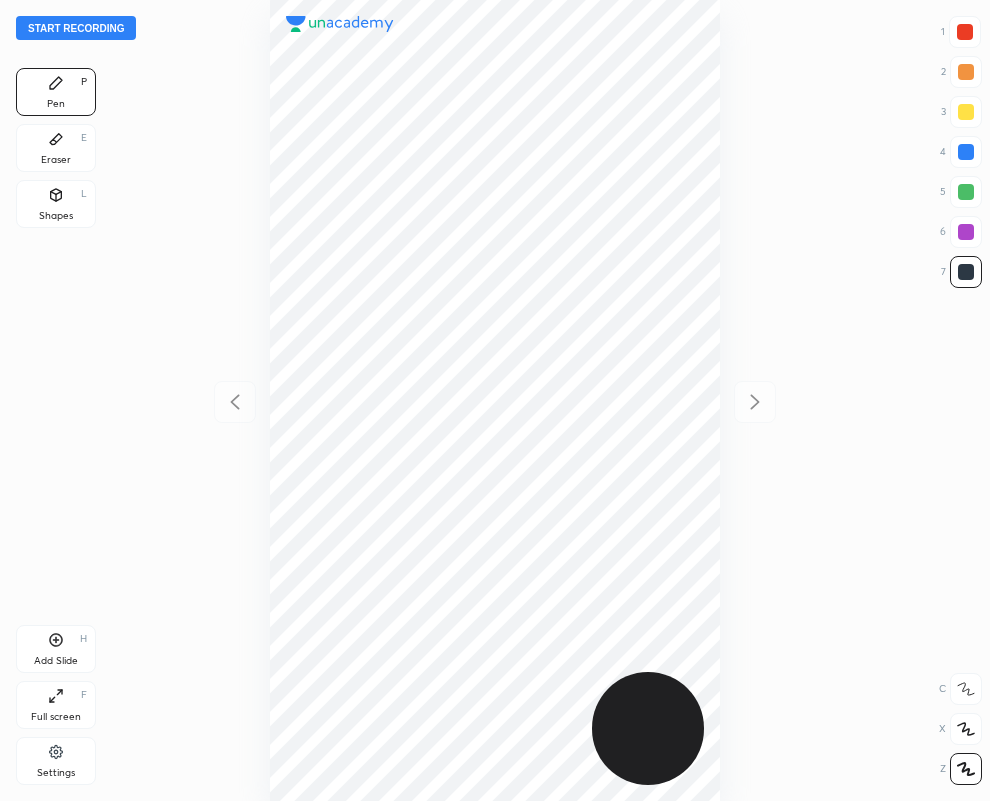 click 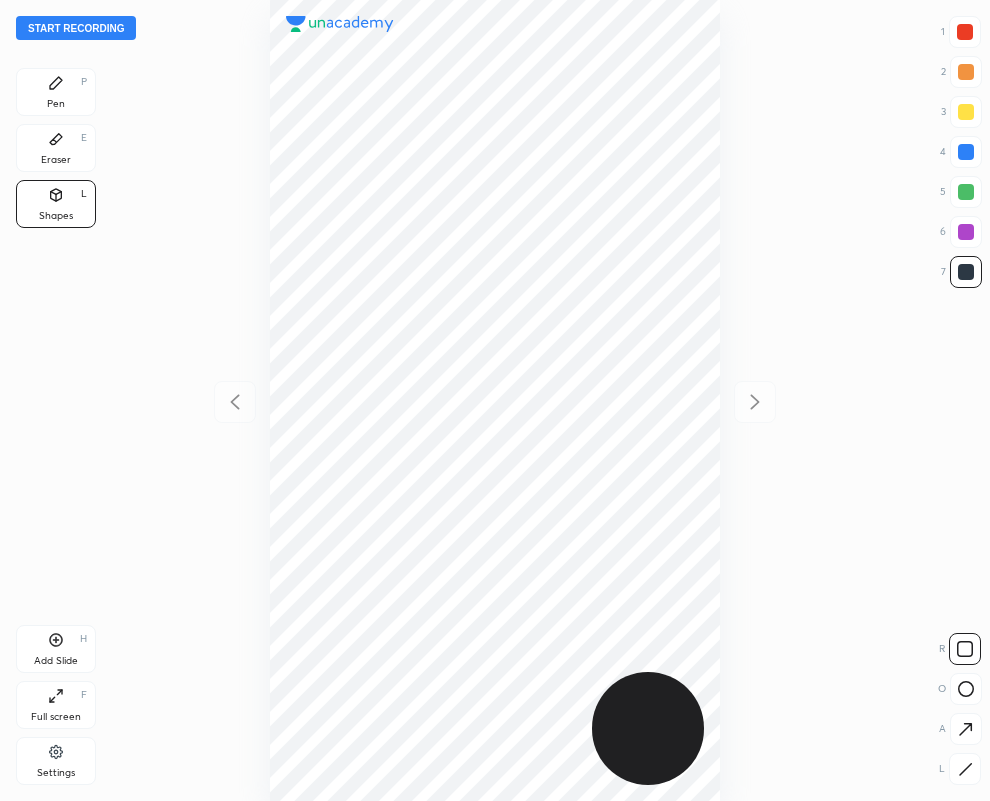 drag, startPoint x: 959, startPoint y: 773, endPoint x: 864, endPoint y: 735, distance: 102.31813 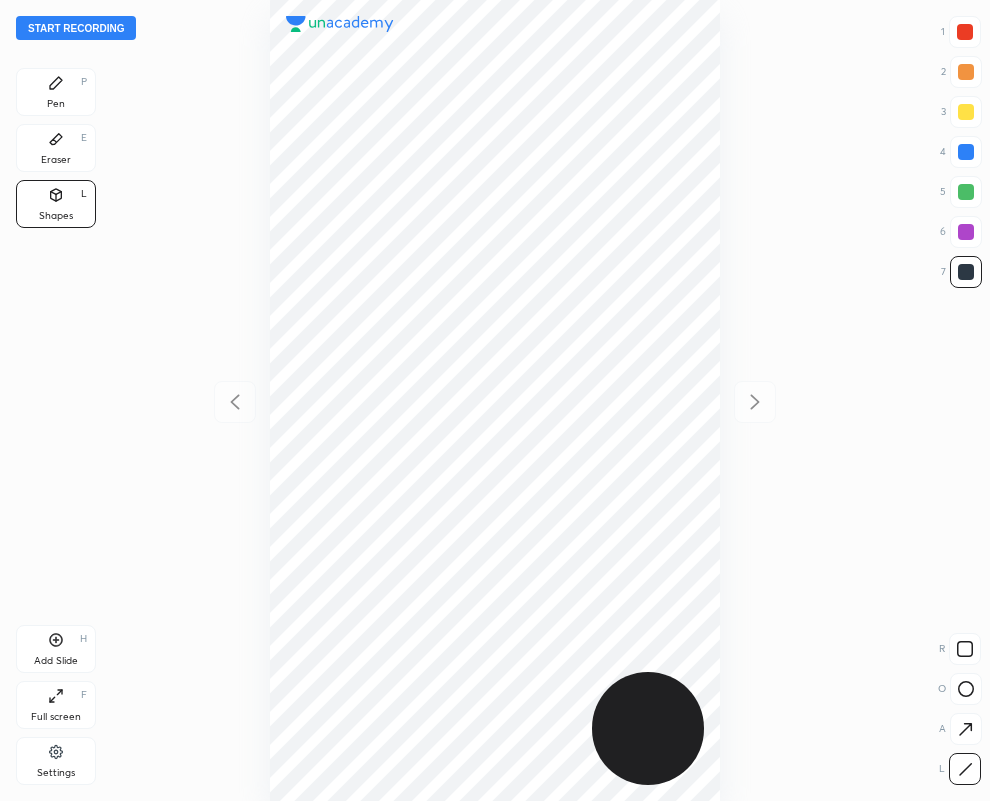 click 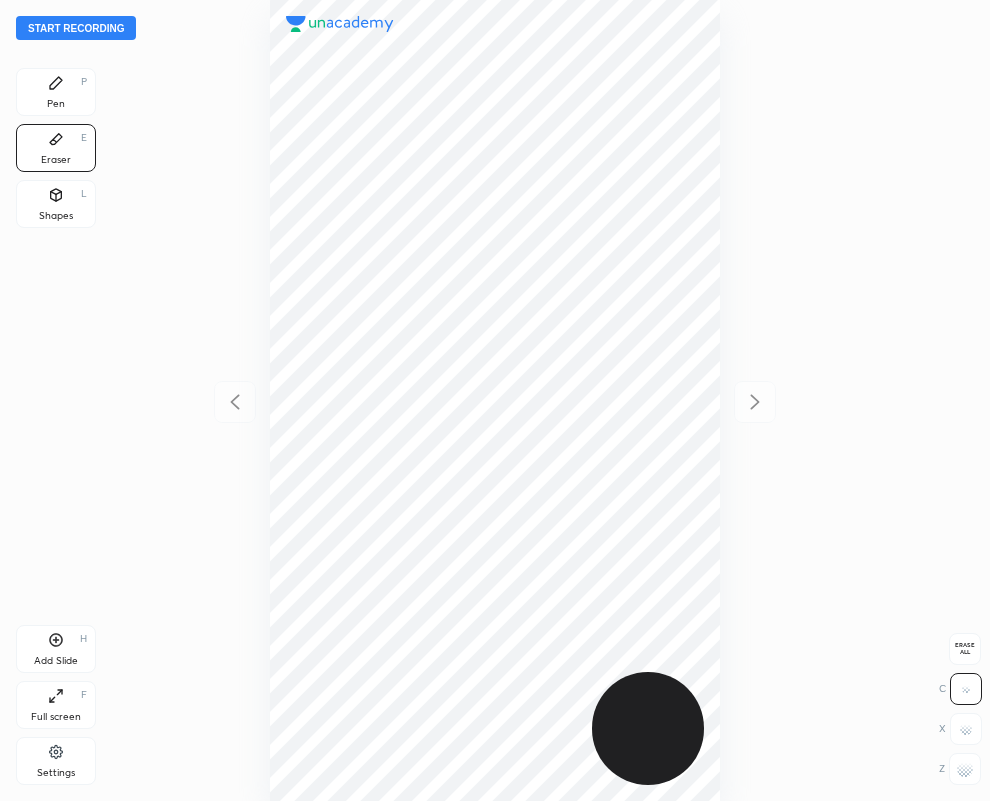 click on "Pen P" at bounding box center (56, 92) 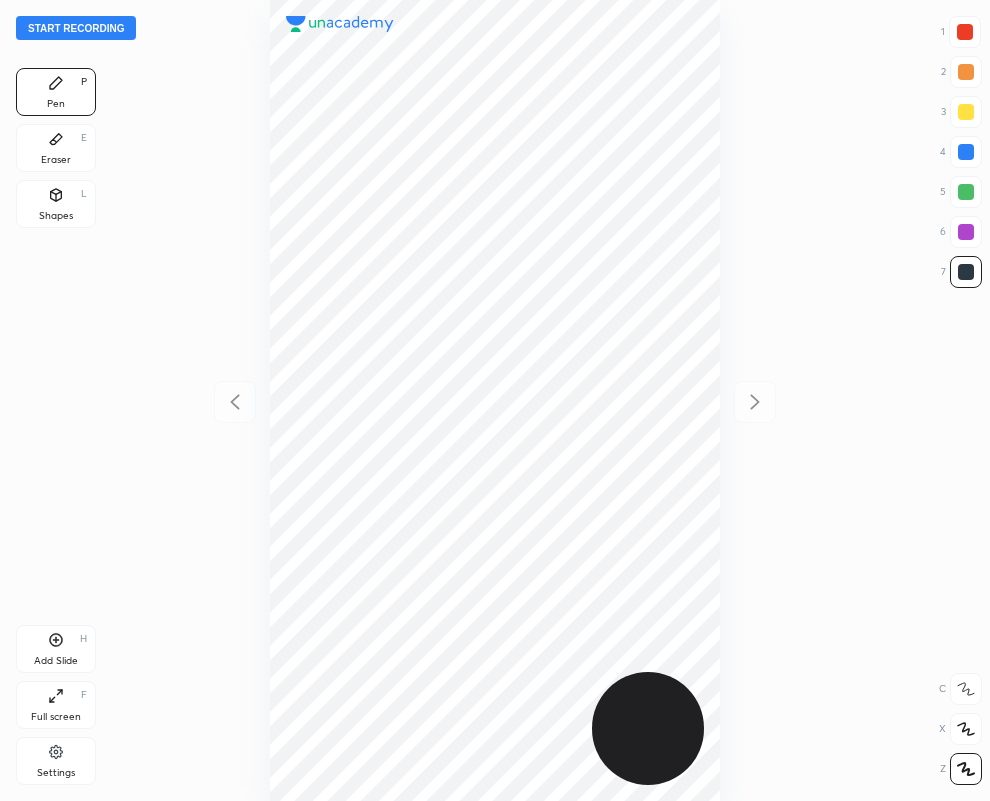 click at bounding box center (965, 32) 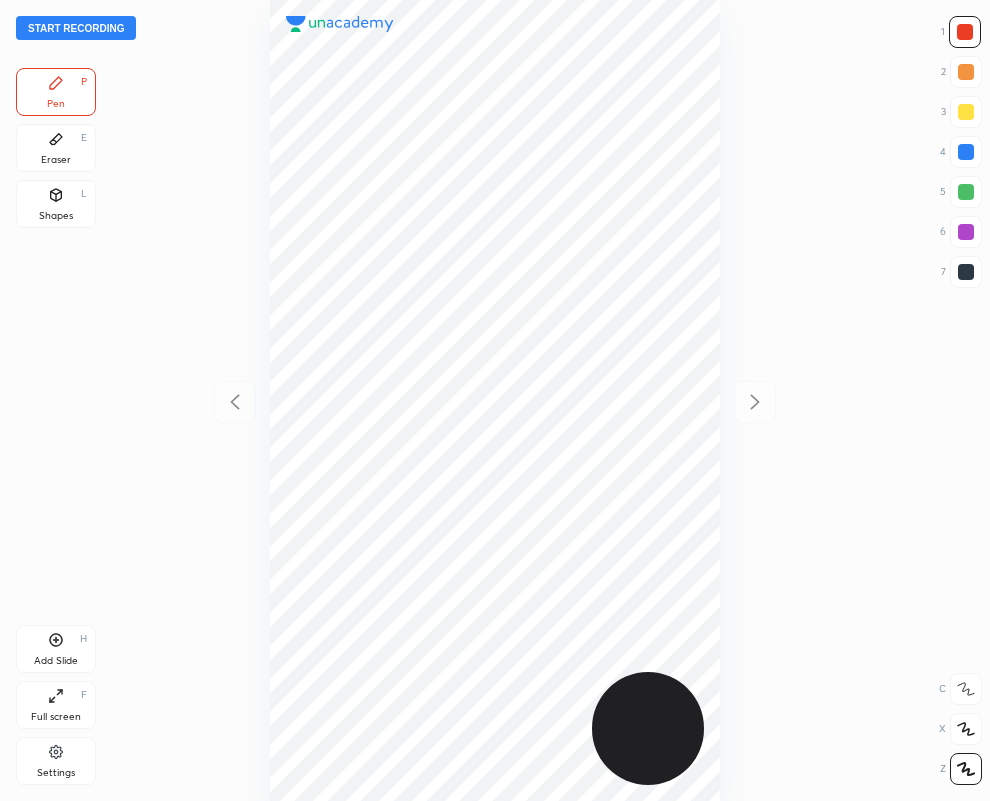 click at bounding box center [495, 400] 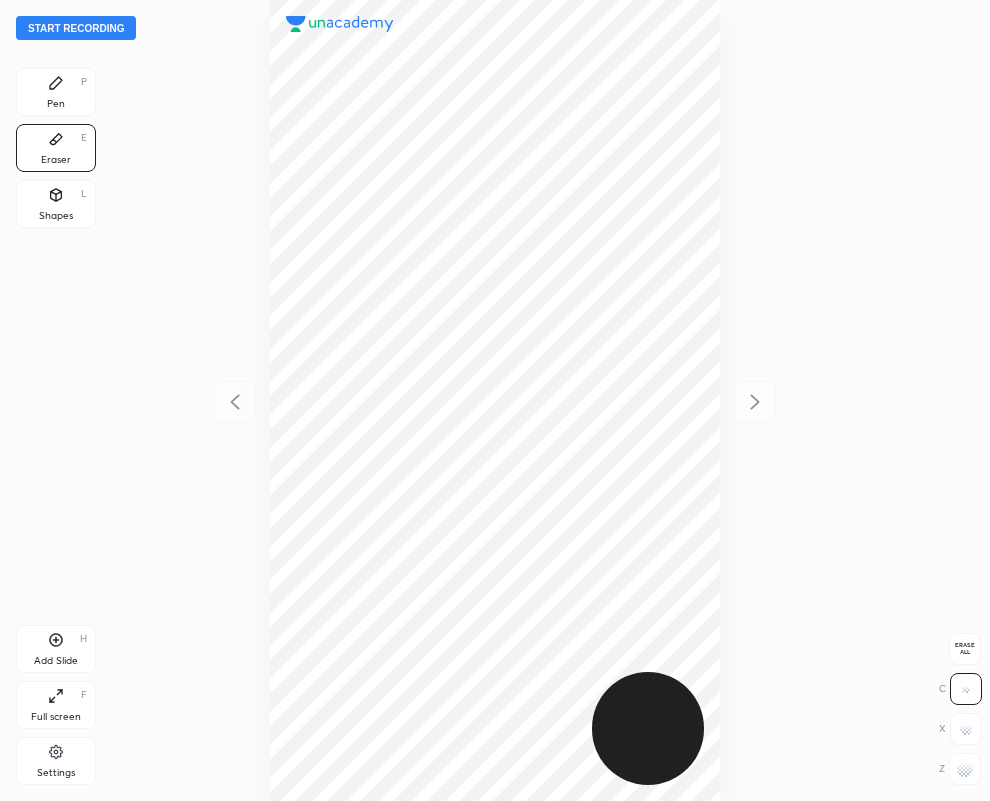 click on "Pen" at bounding box center [56, 104] 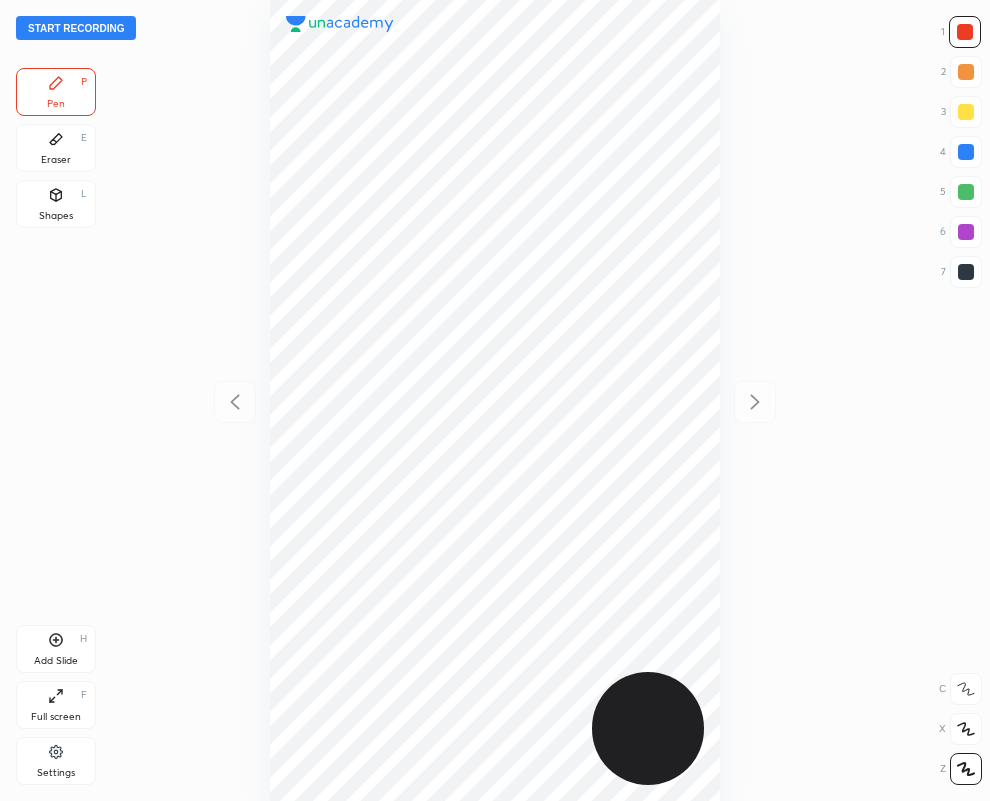 click on "Start recording 1 2 3 4 5 6 7 R O A L C X Z   Erase all C X Z Pen P Eraser E Shapes L Add Slide H Full screen F Settings" at bounding box center (495, 400) 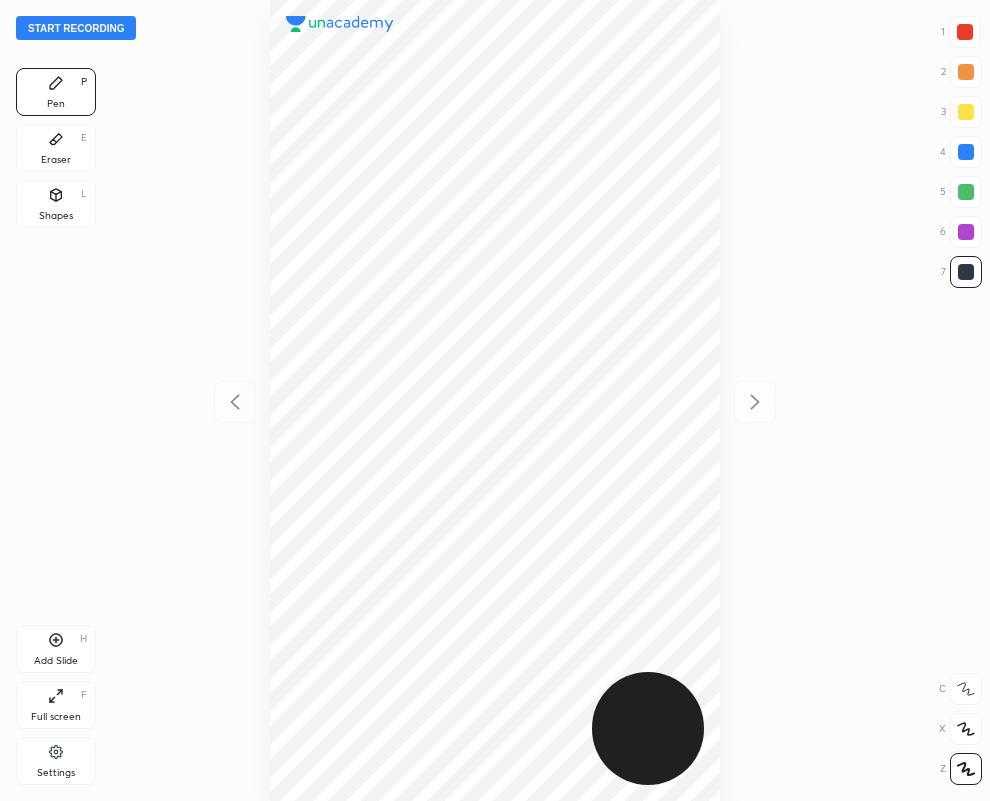 drag, startPoint x: 761, startPoint y: 315, endPoint x: 788, endPoint y: 156, distance: 161.27615 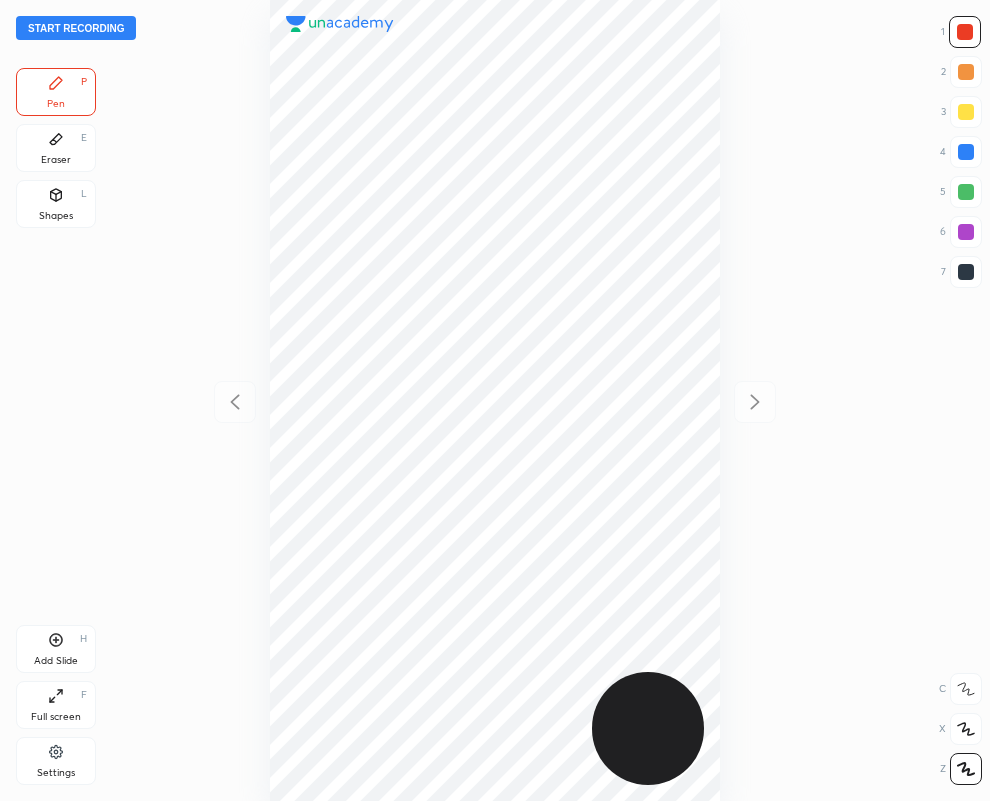 click at bounding box center [966, 272] 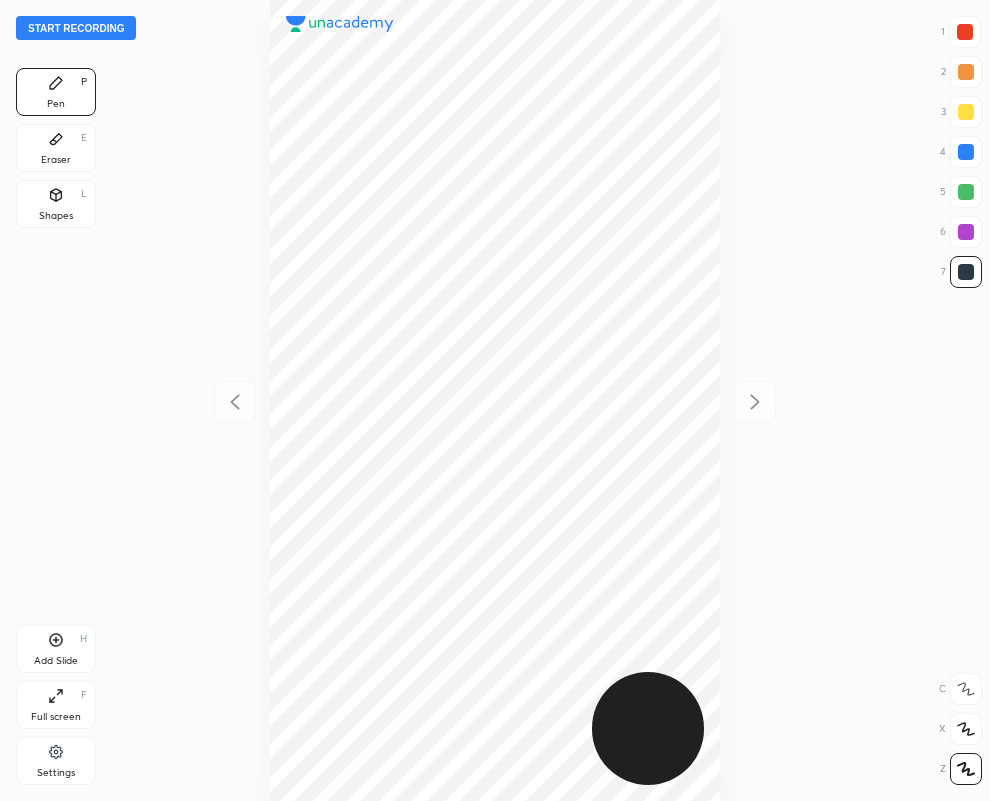 click at bounding box center (965, 32) 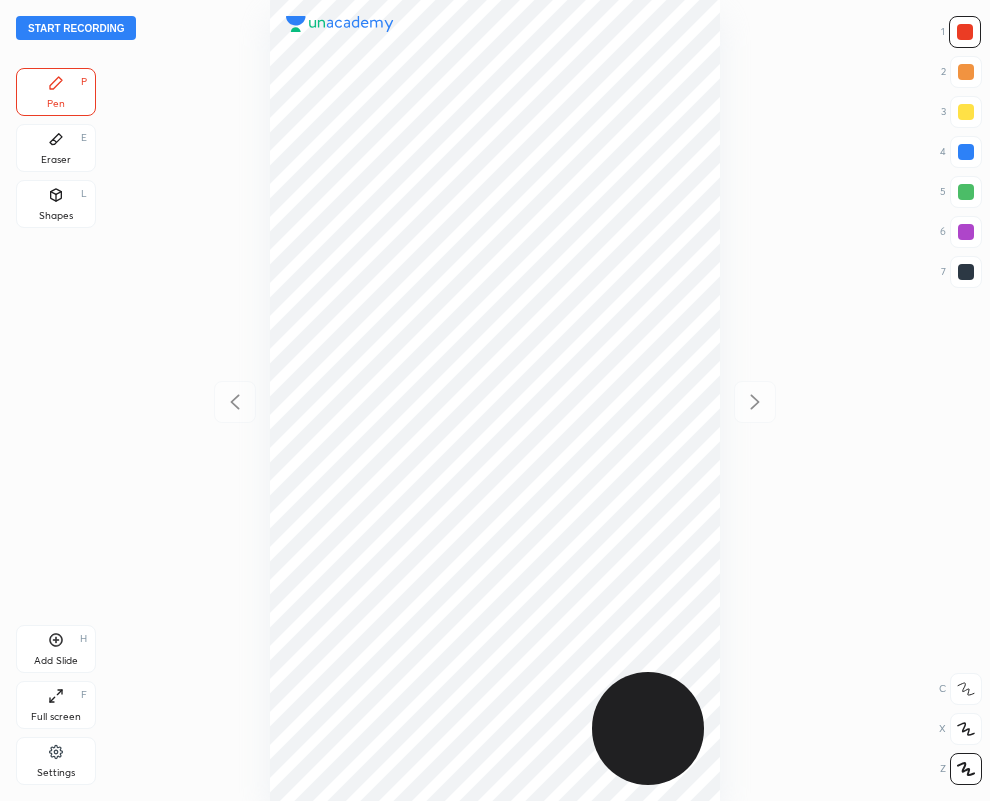 click at bounding box center [966, 152] 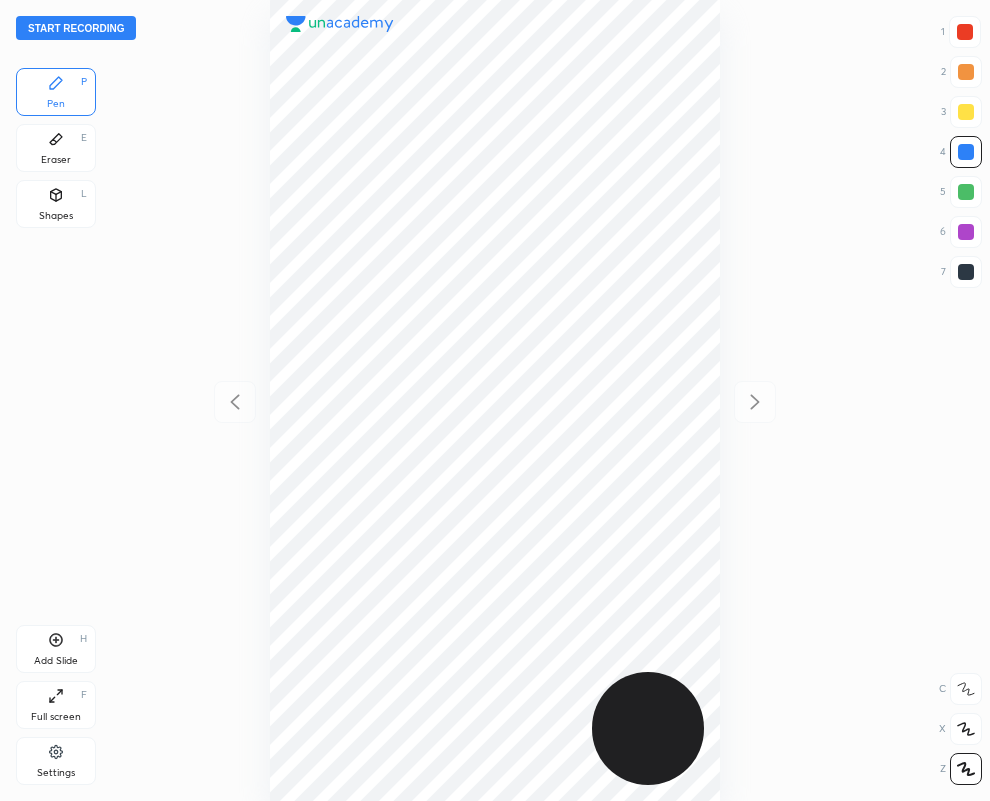 click at bounding box center [965, 32] 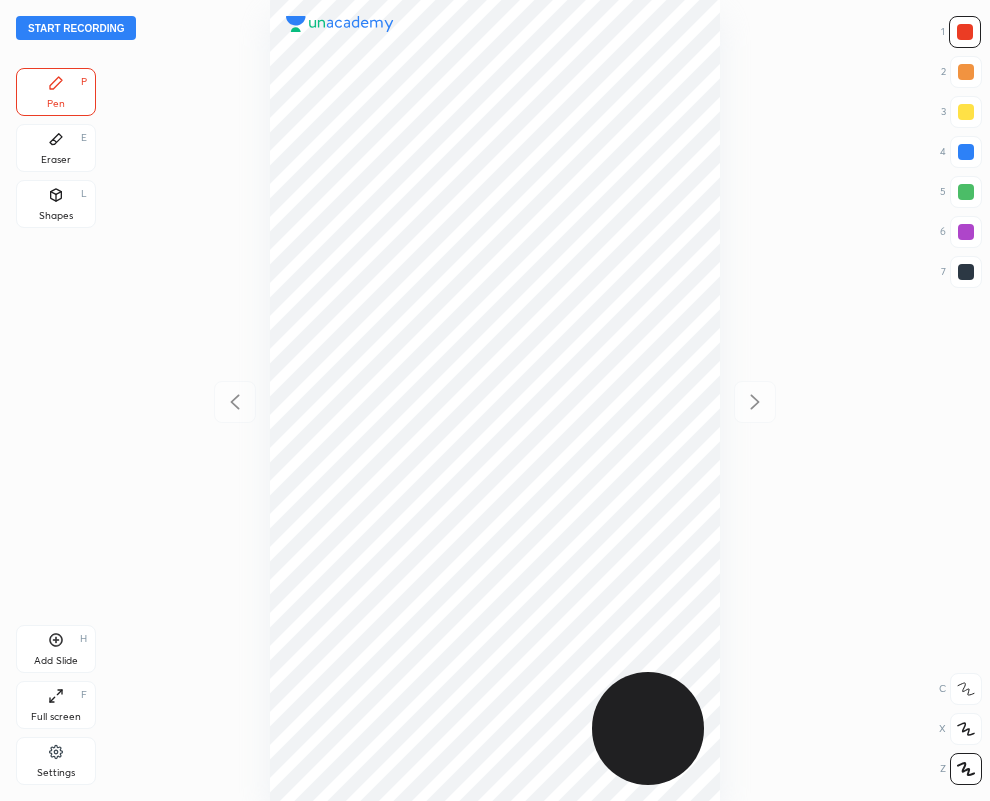 click at bounding box center [966, 152] 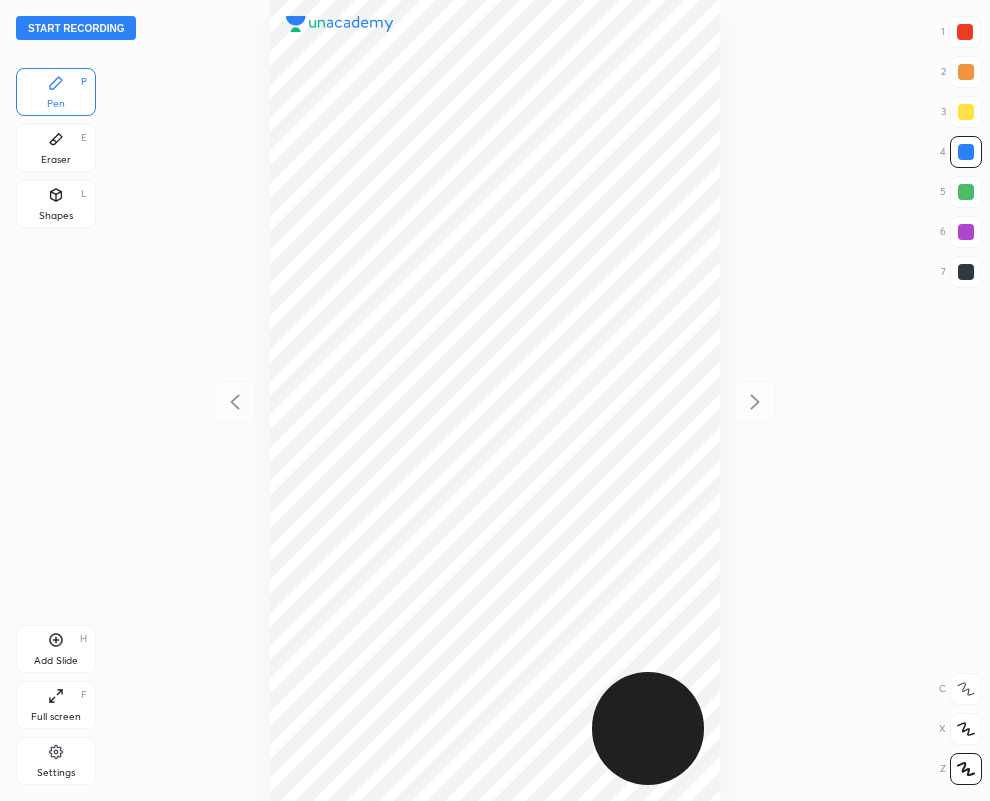 click at bounding box center [966, 272] 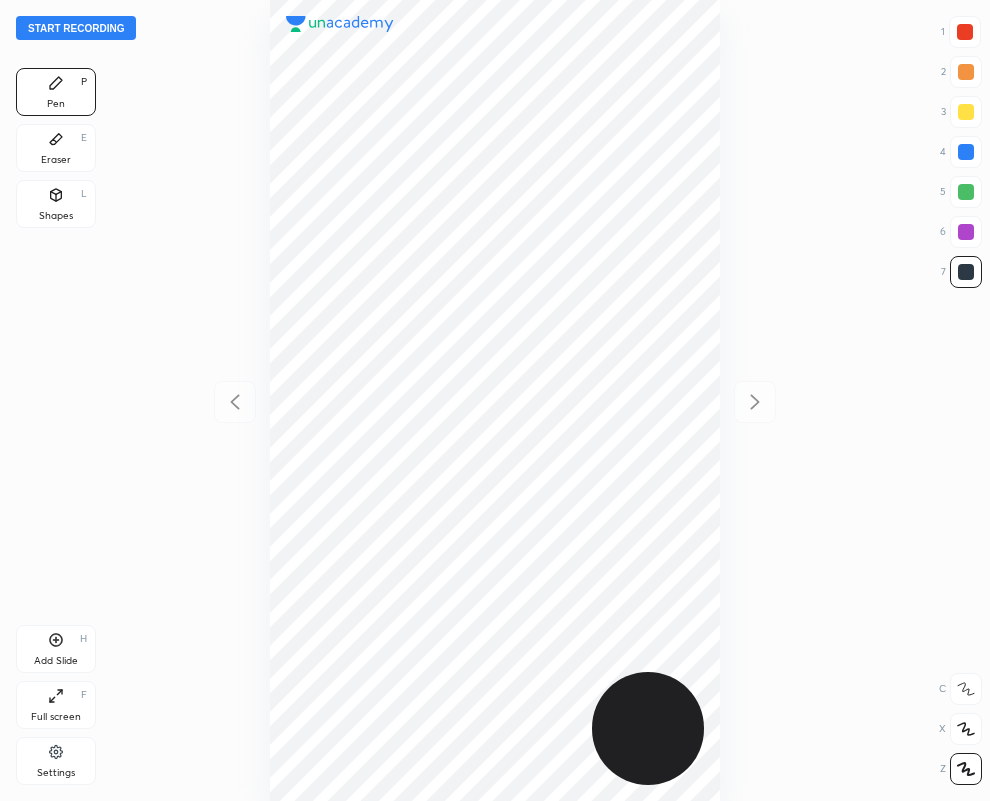 click on "Eraser E" at bounding box center (56, 148) 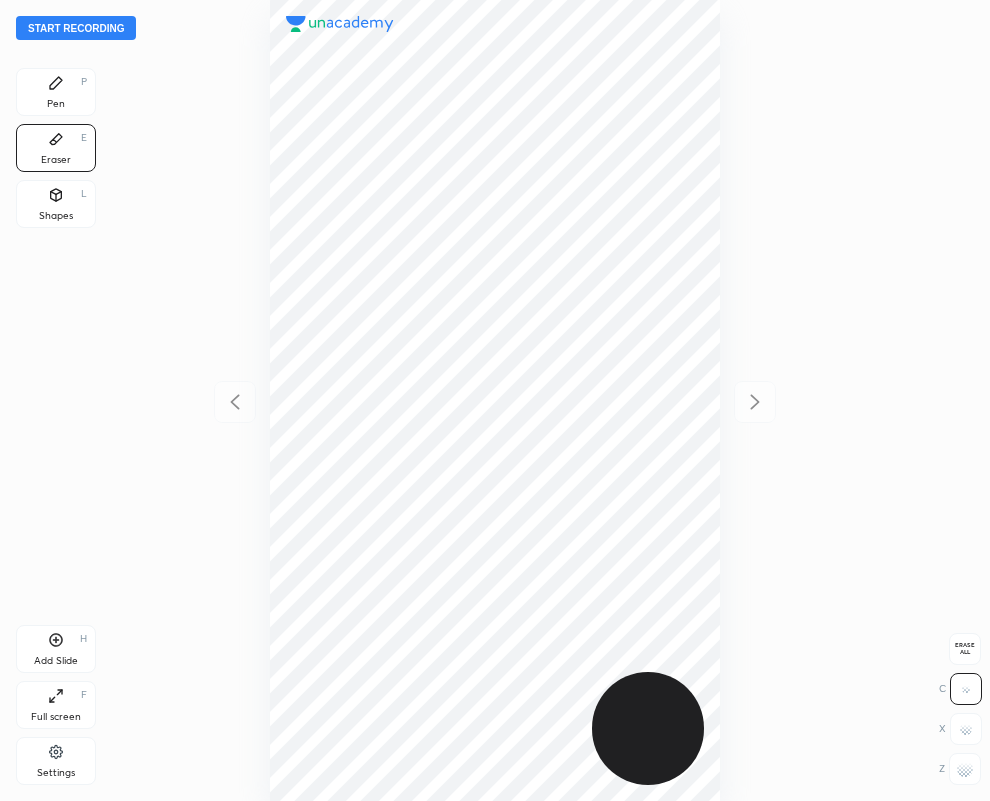 drag, startPoint x: 980, startPoint y: 776, endPoint x: 971, endPoint y: 771, distance: 10.29563 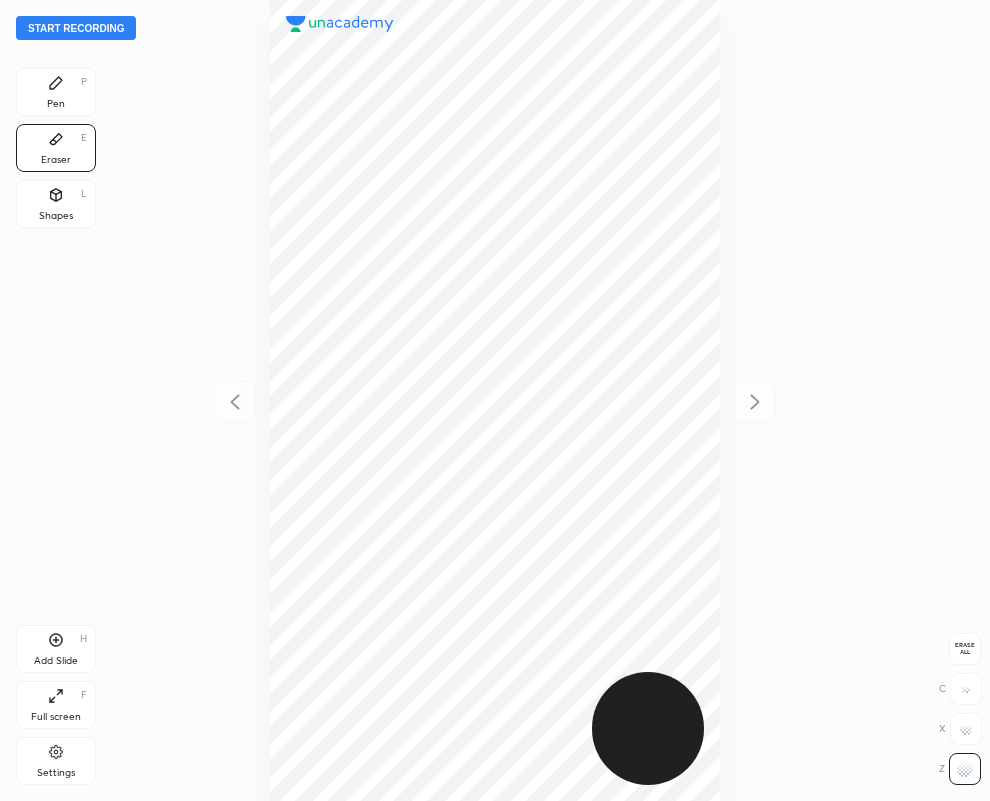 click on "Pen P" at bounding box center (56, 92) 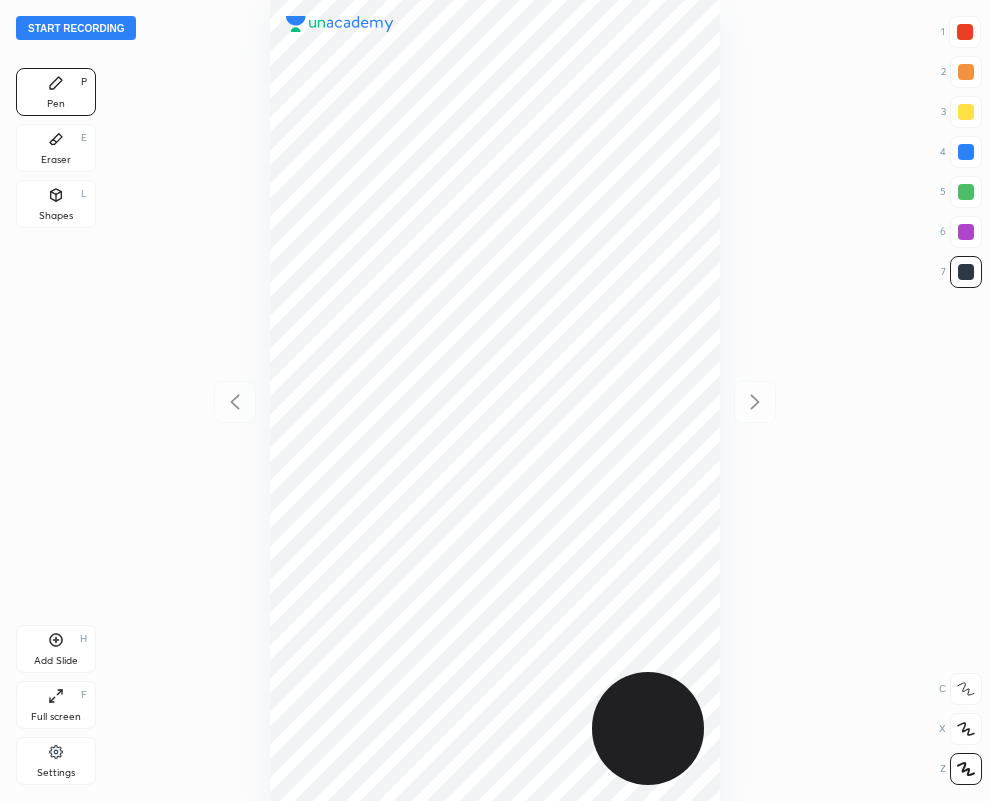 click at bounding box center (966, 152) 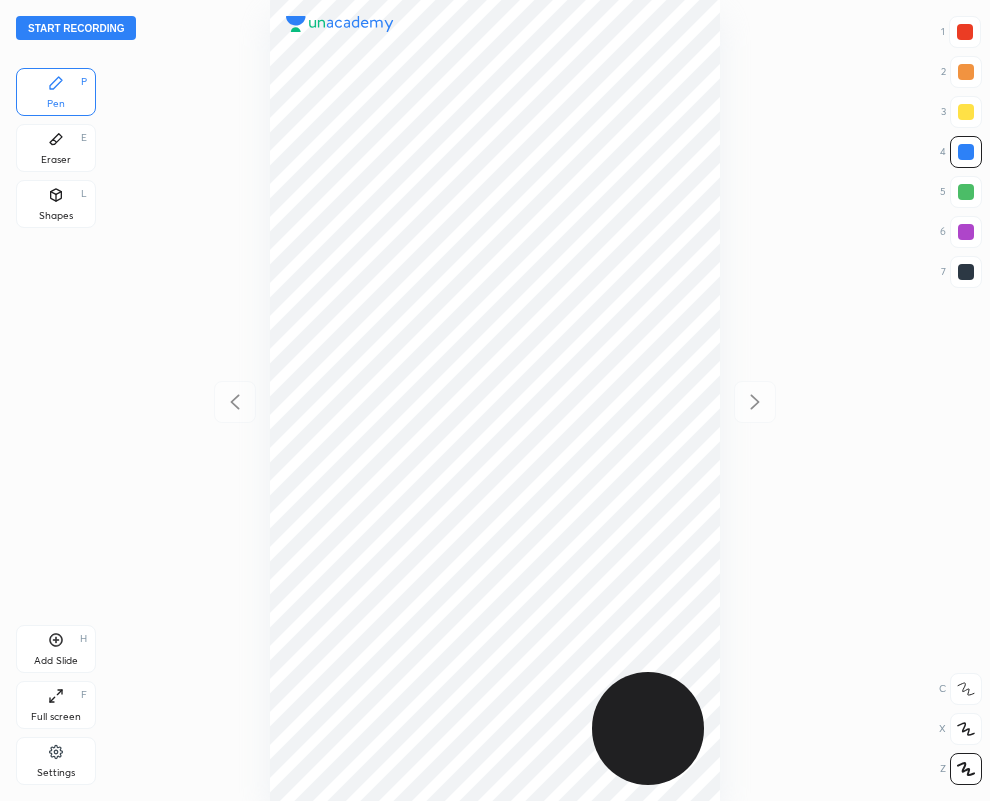 click 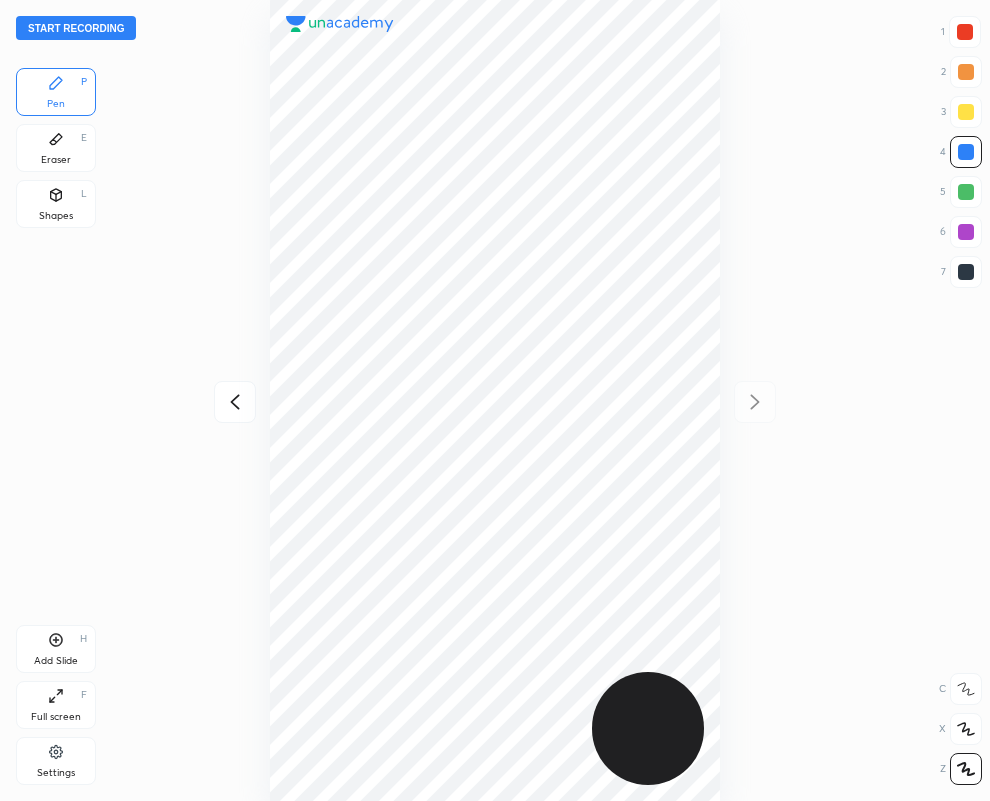 click at bounding box center (966, 272) 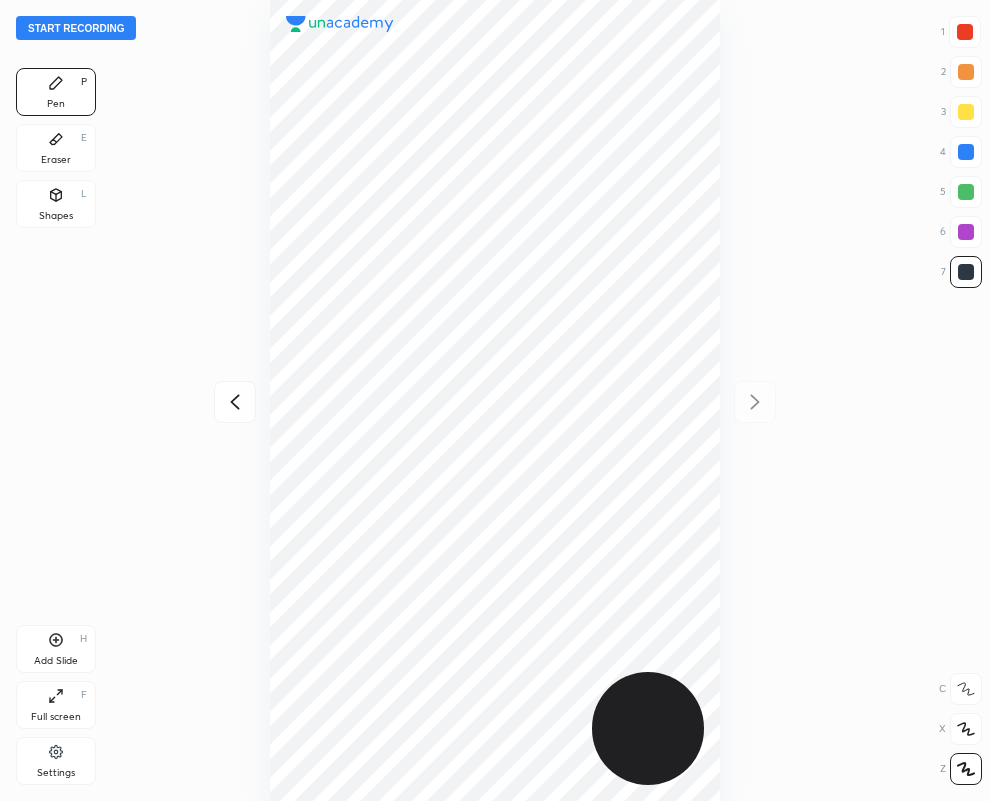 click 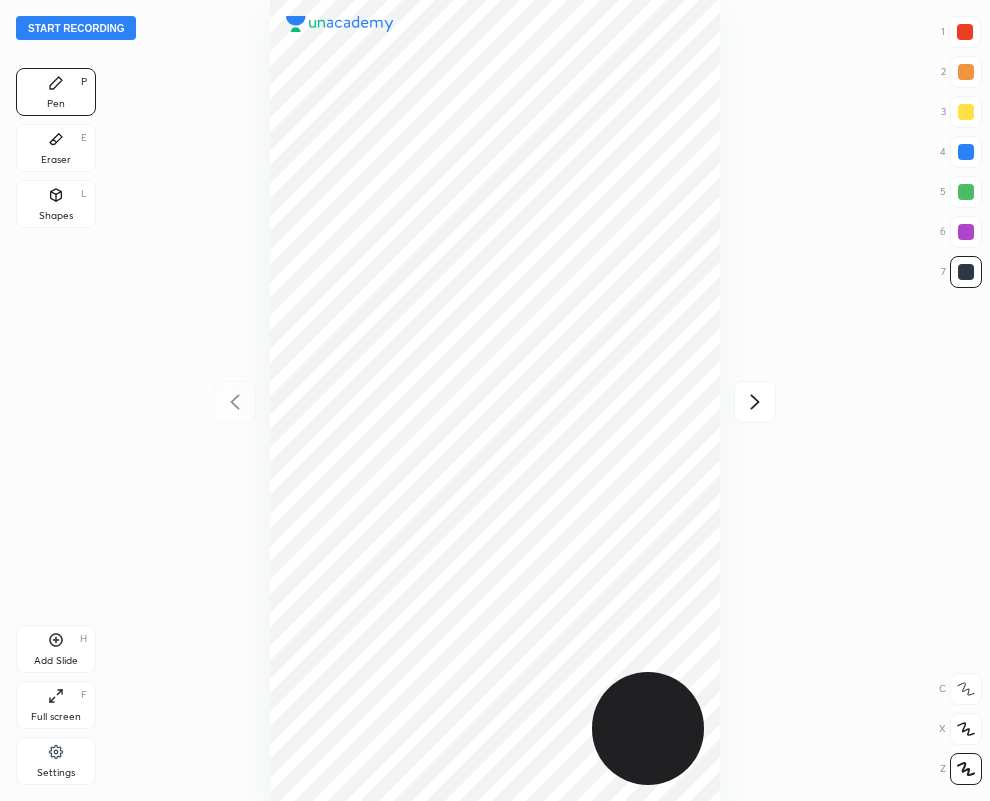 click at bounding box center [965, 32] 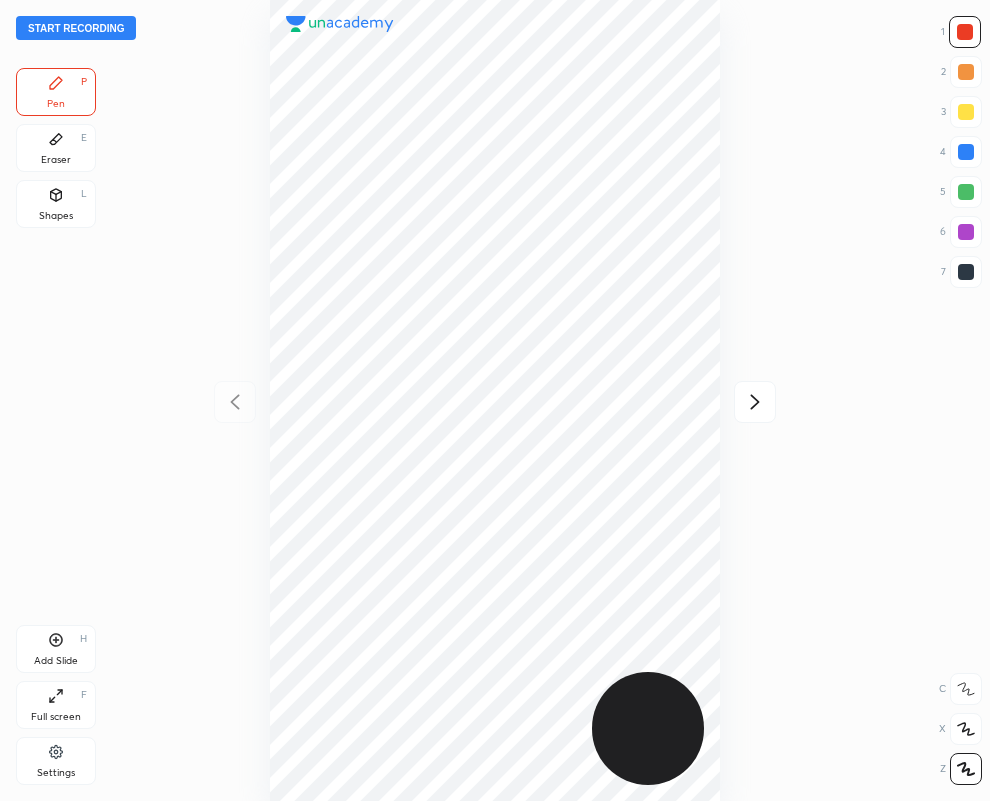click 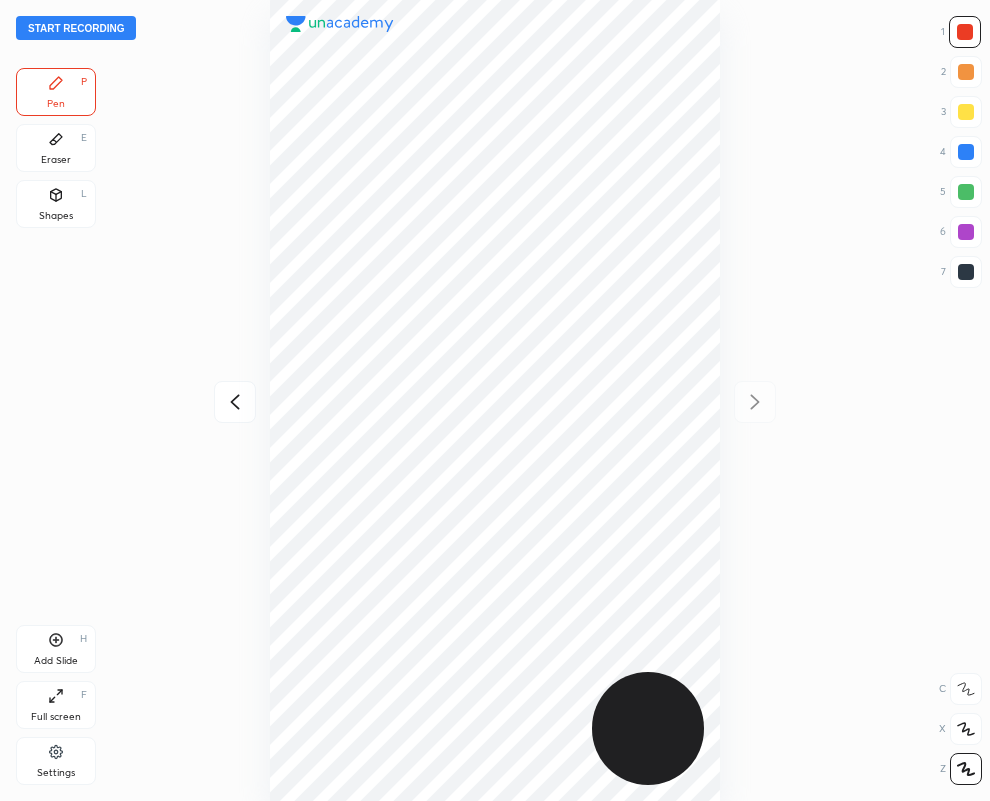 drag, startPoint x: 964, startPoint y: 267, endPoint x: 824, endPoint y: 228, distance: 145.33066 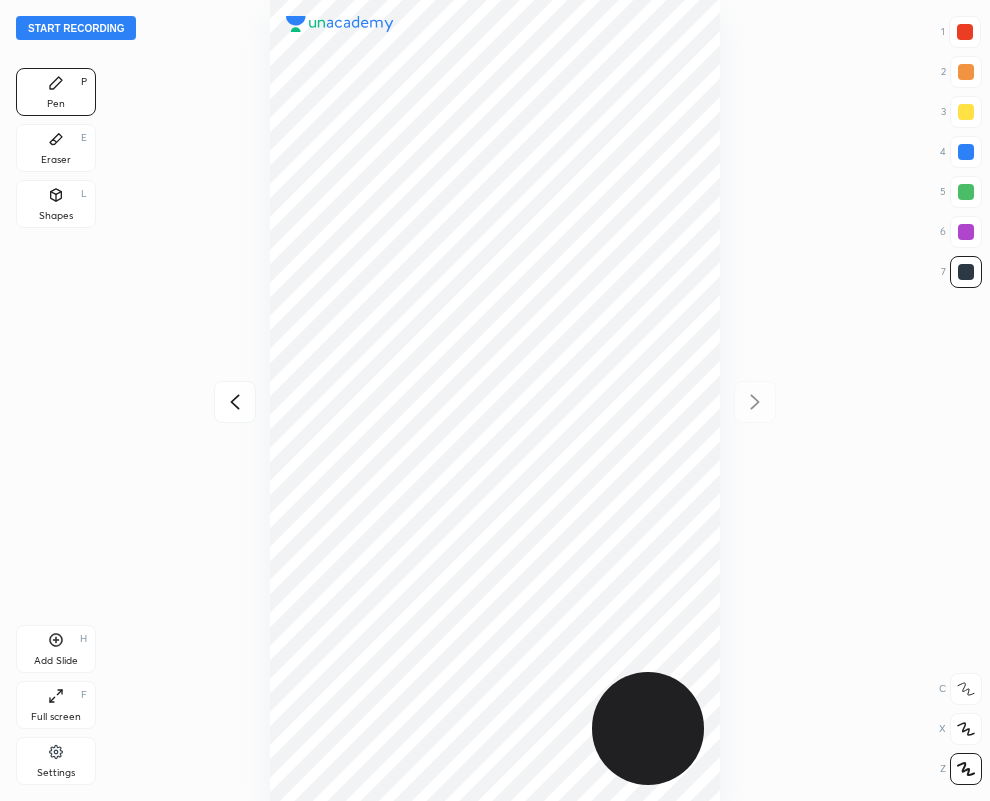click 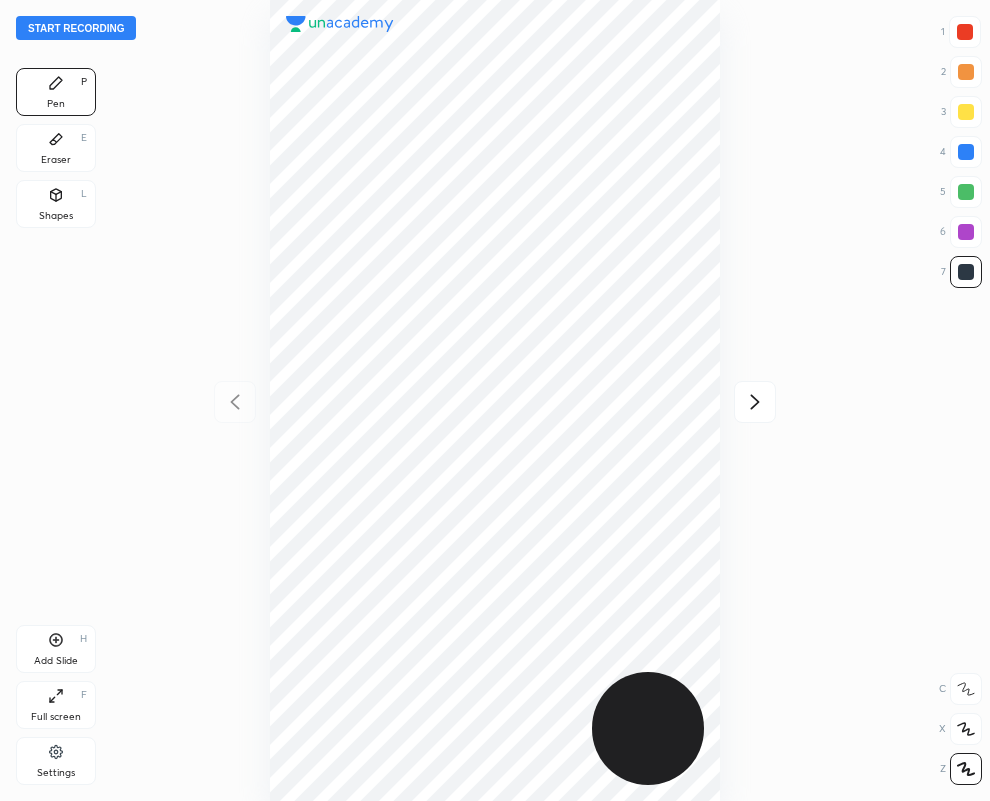 click 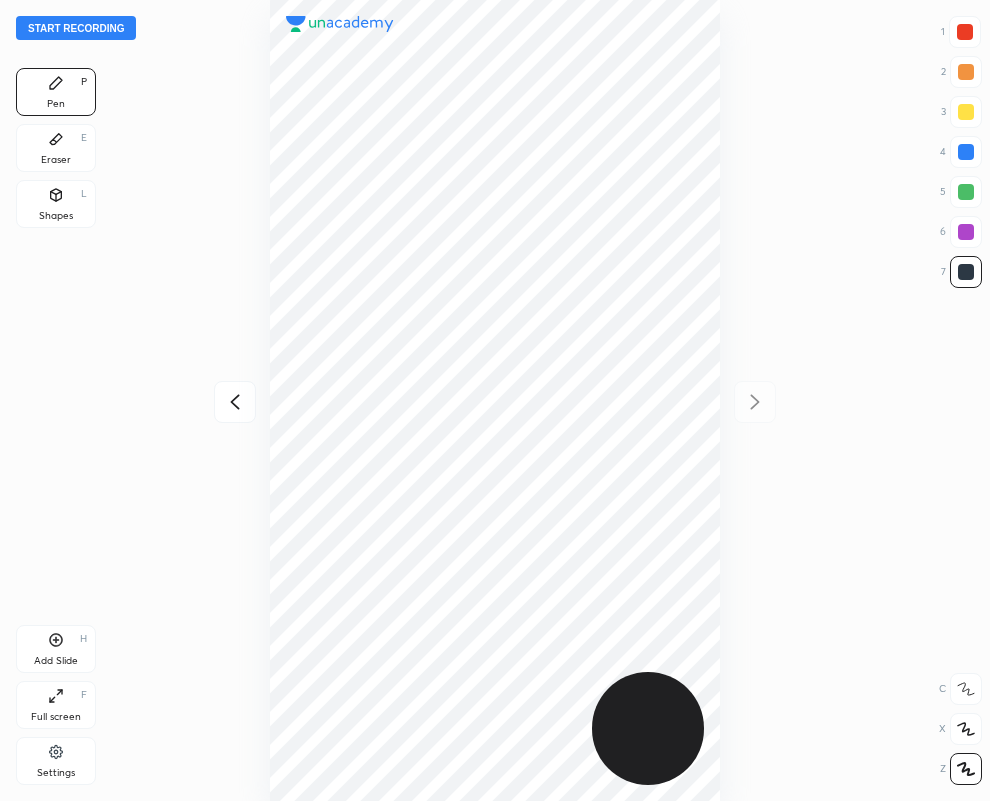 click 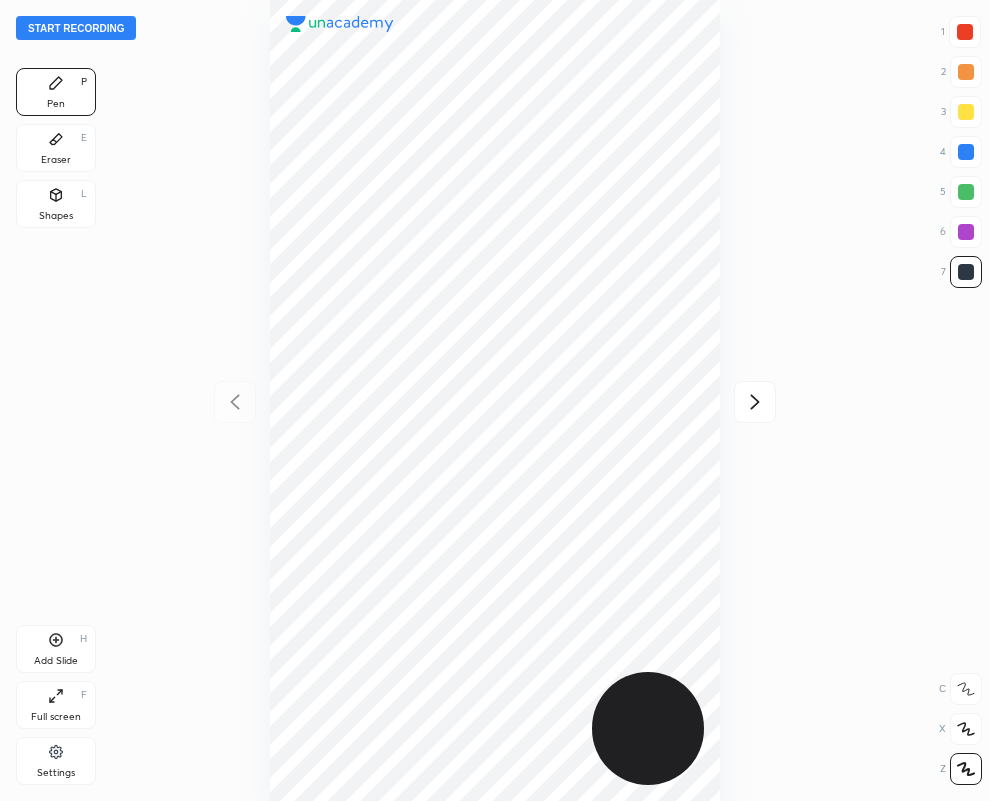 drag, startPoint x: 964, startPoint y: 30, endPoint x: 840, endPoint y: 31, distance: 124.004036 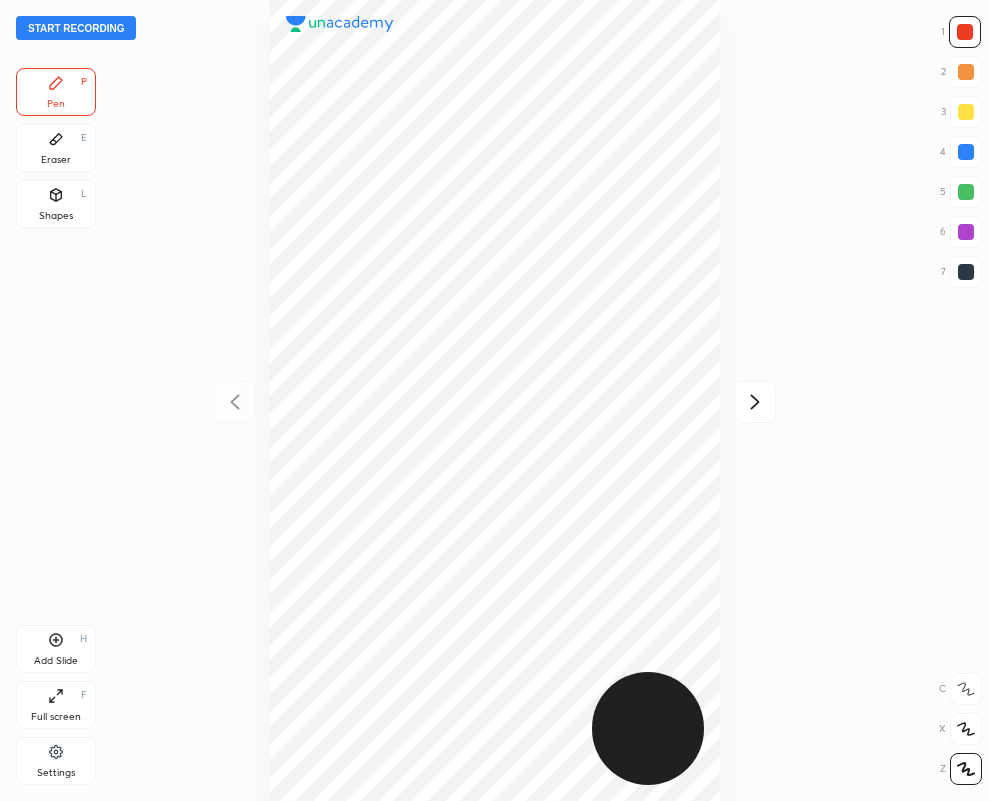 click 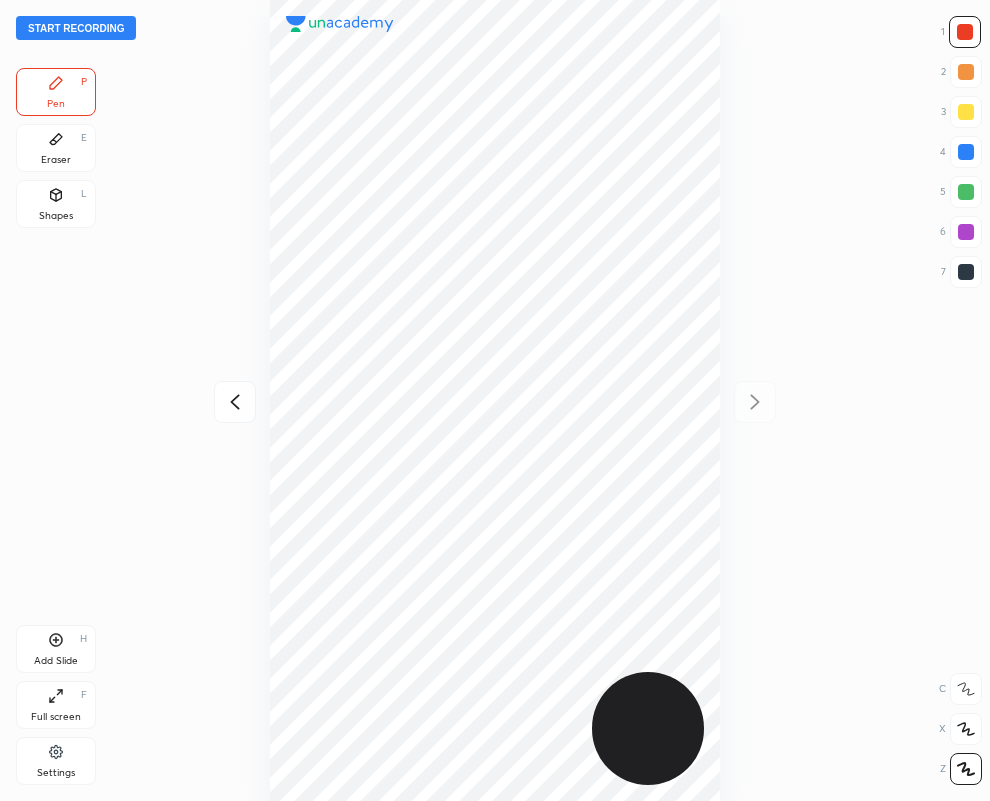 drag, startPoint x: 970, startPoint y: 276, endPoint x: 941, endPoint y: 272, distance: 29.274563 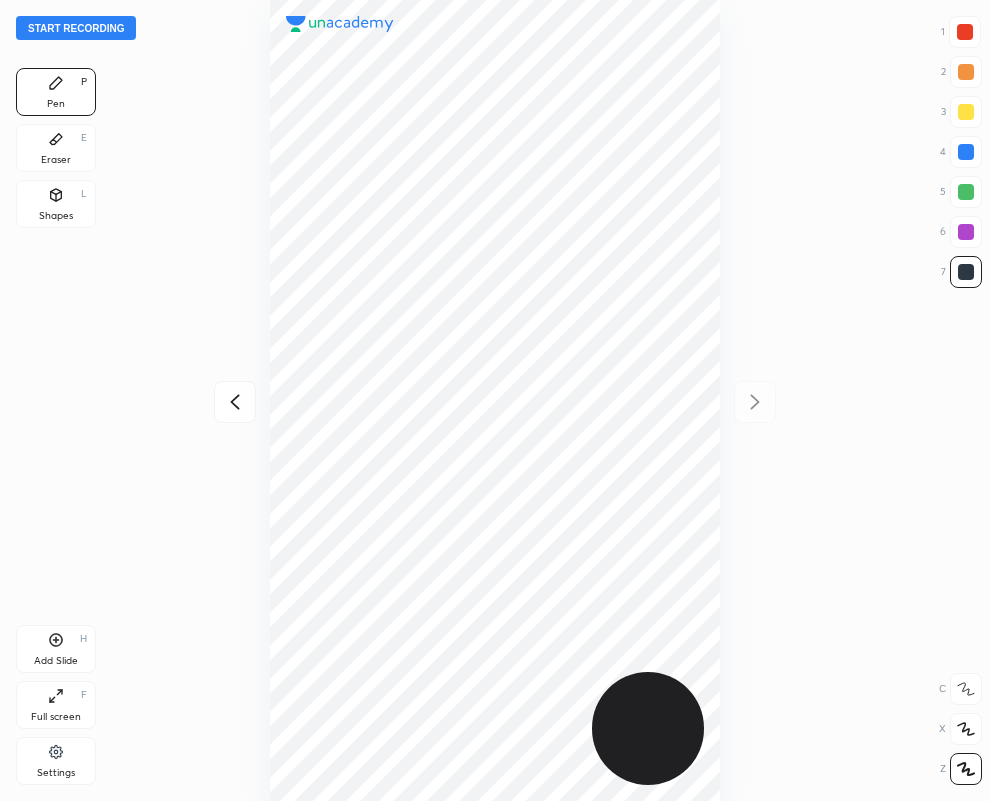 click 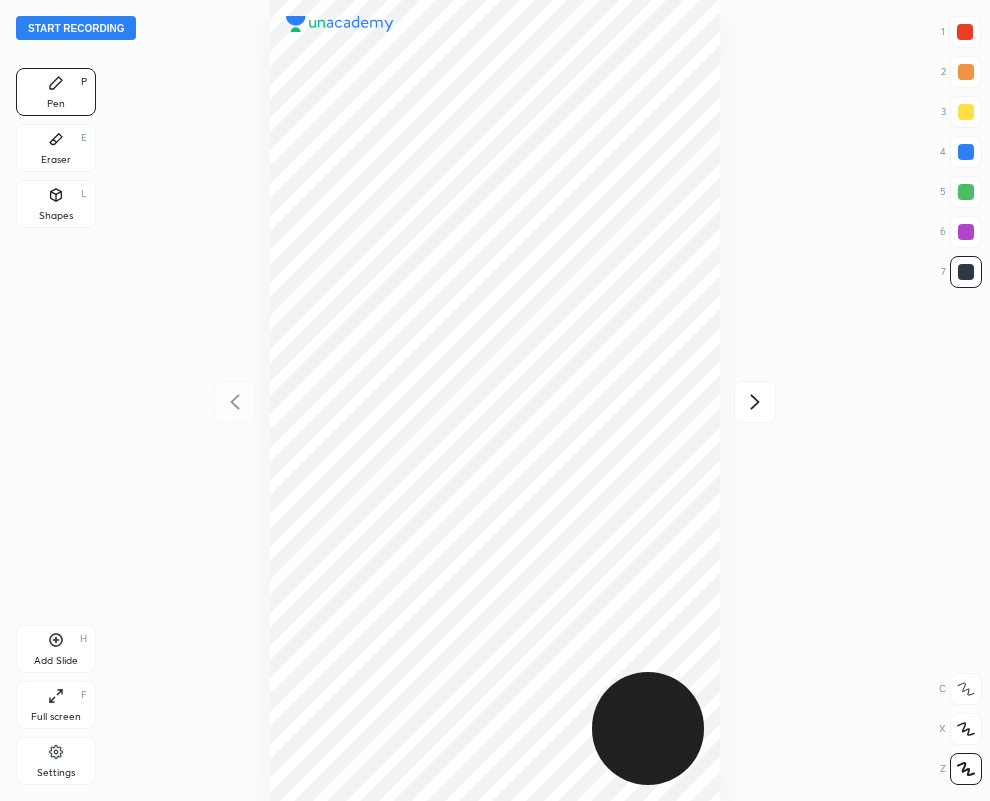 click 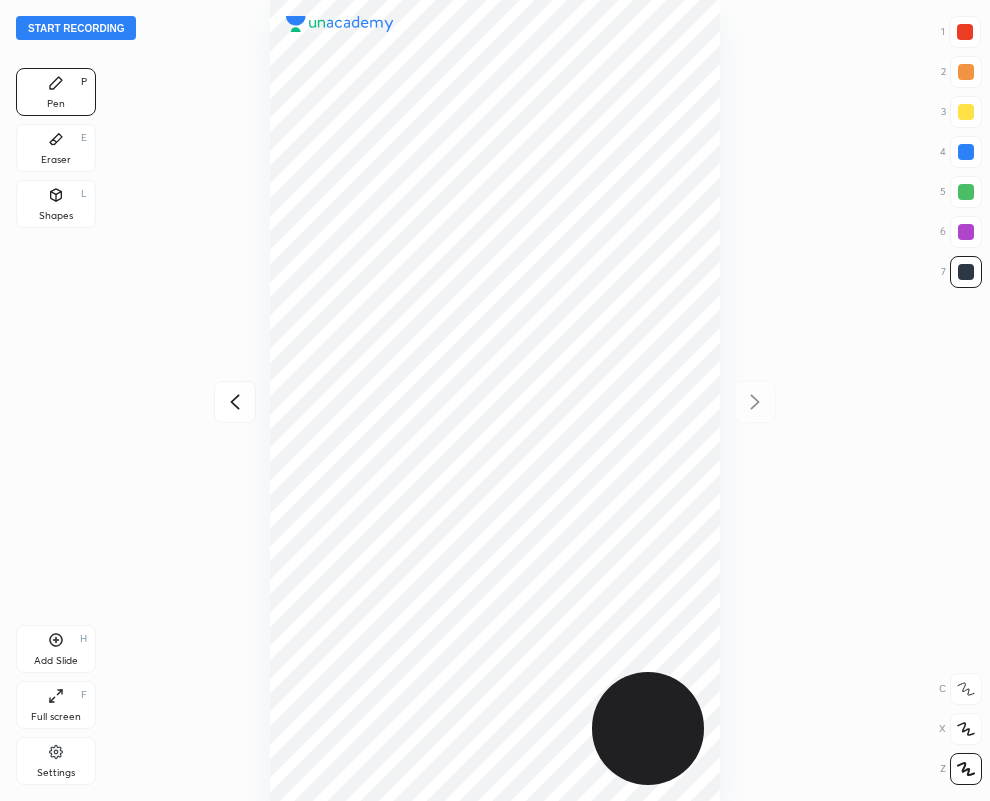 drag, startPoint x: 65, startPoint y: 145, endPoint x: 239, endPoint y: 233, distance: 194.98718 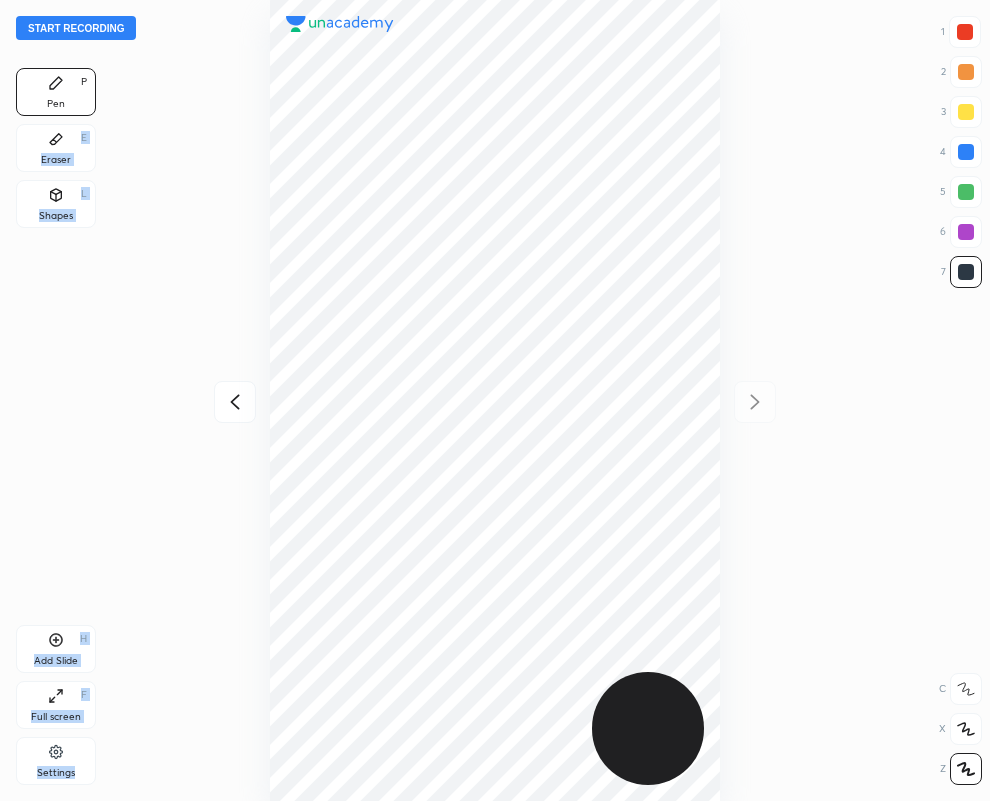 drag, startPoint x: 65, startPoint y: 321, endPoint x: 84, endPoint y: 315, distance: 19.924858 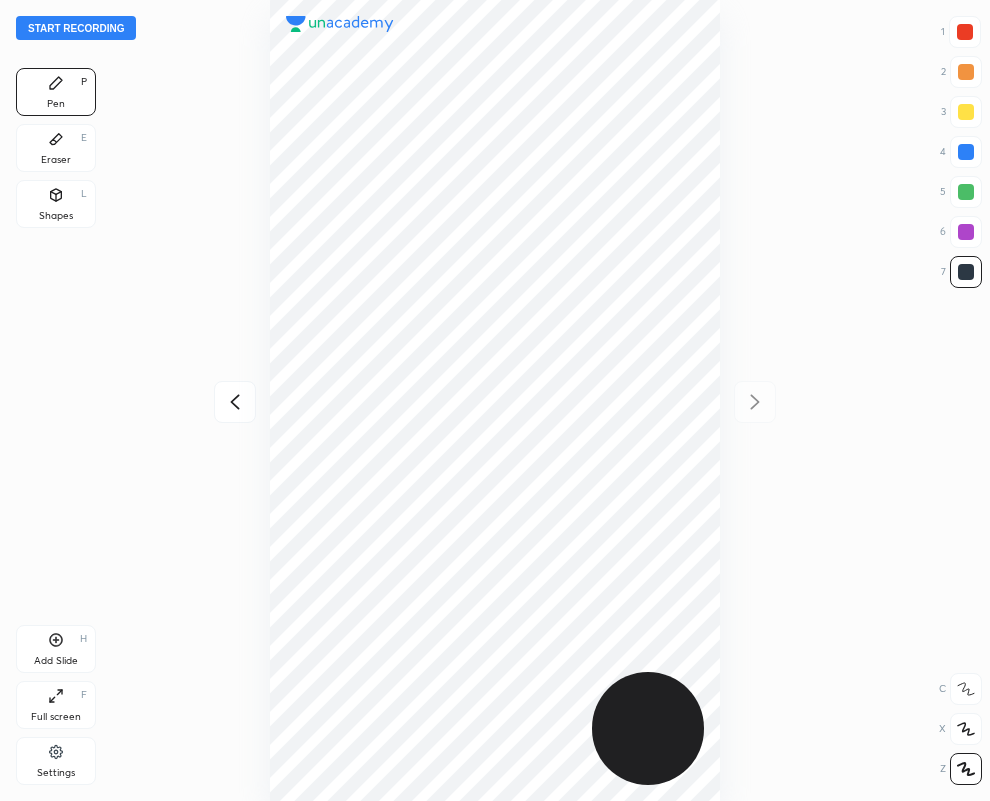 click on "P" at bounding box center (84, 82) 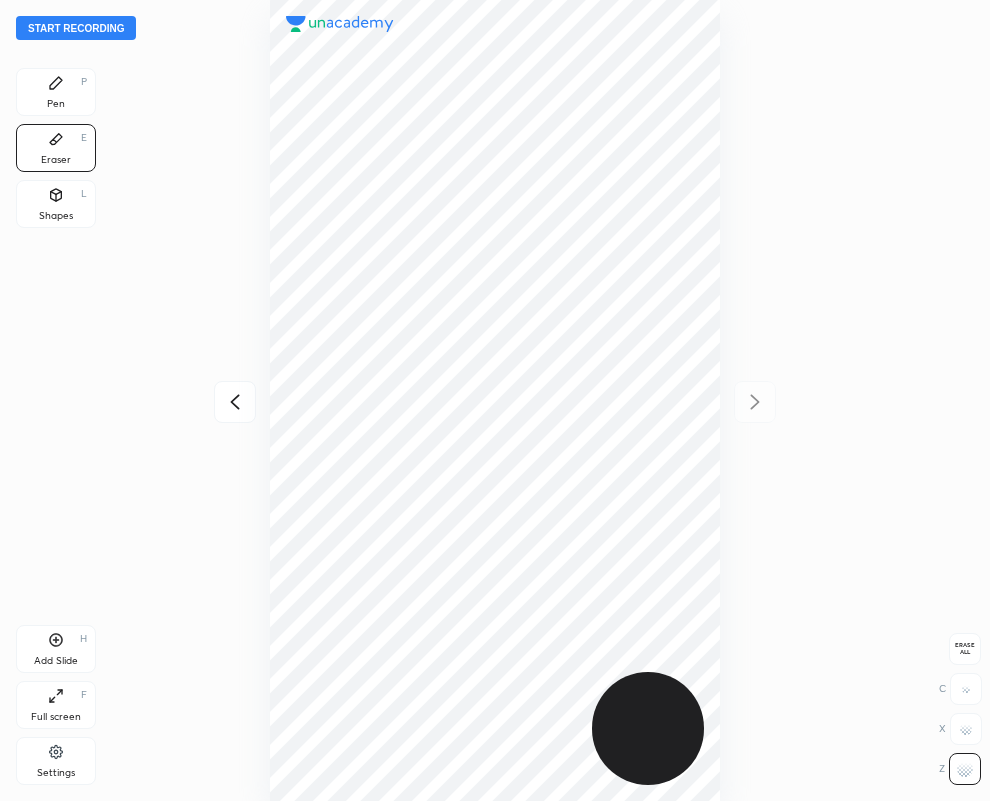 click on "Pen P" at bounding box center (56, 92) 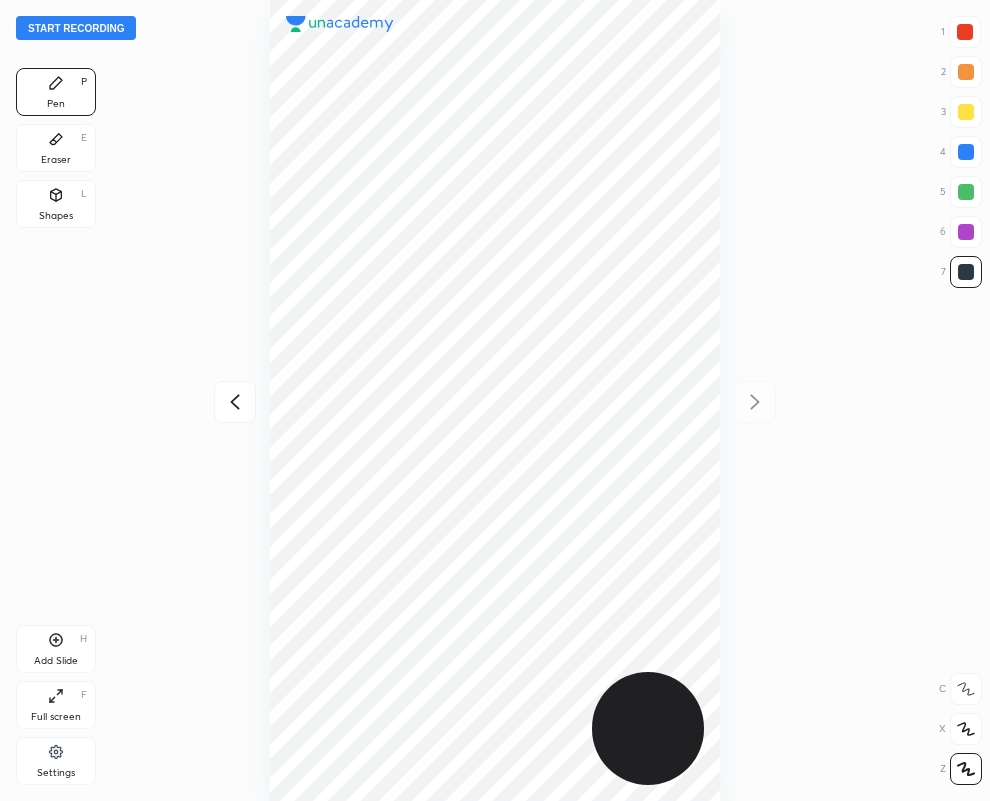 click at bounding box center (965, 32) 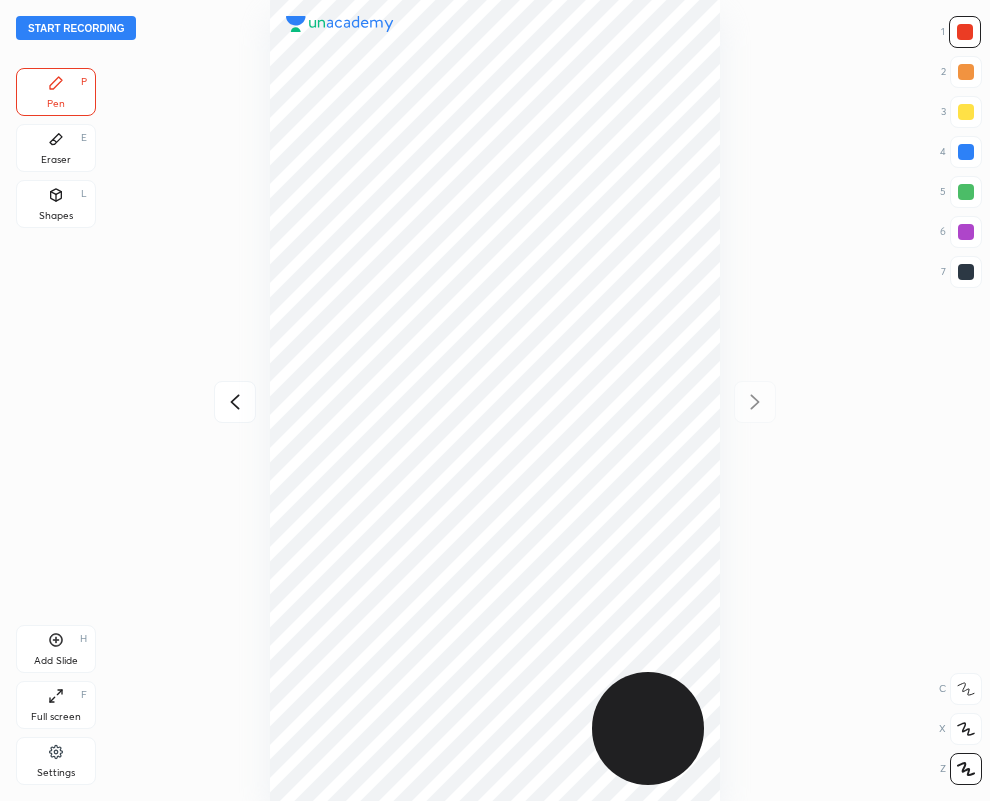 click at bounding box center [966, 232] 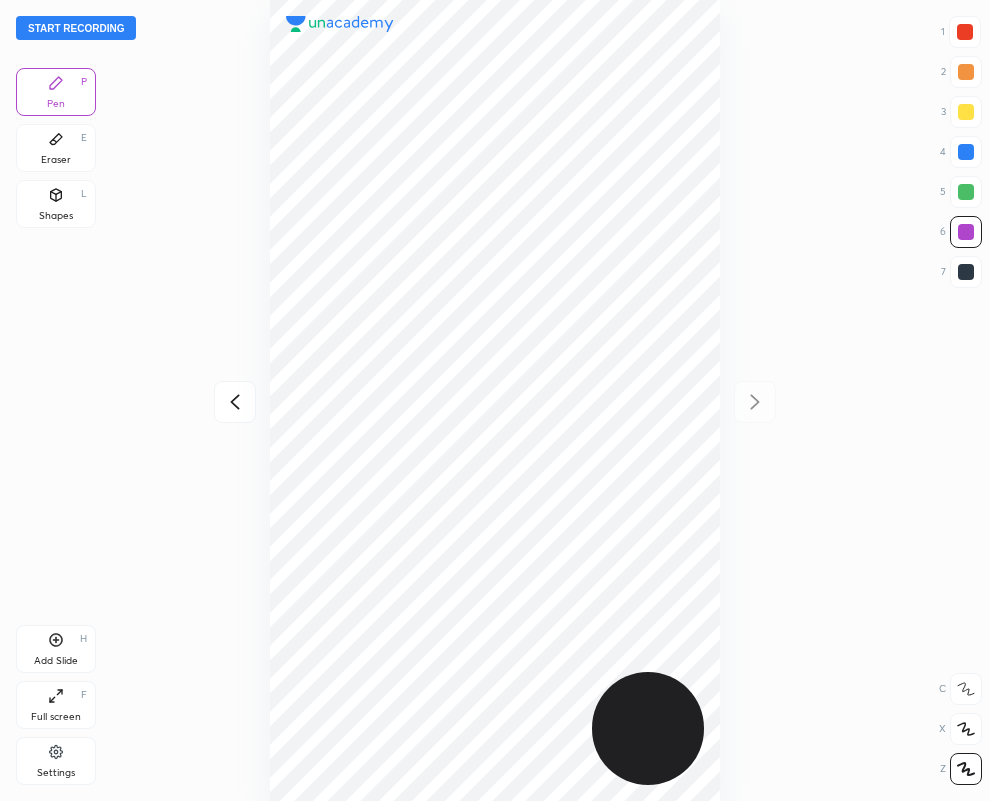 click 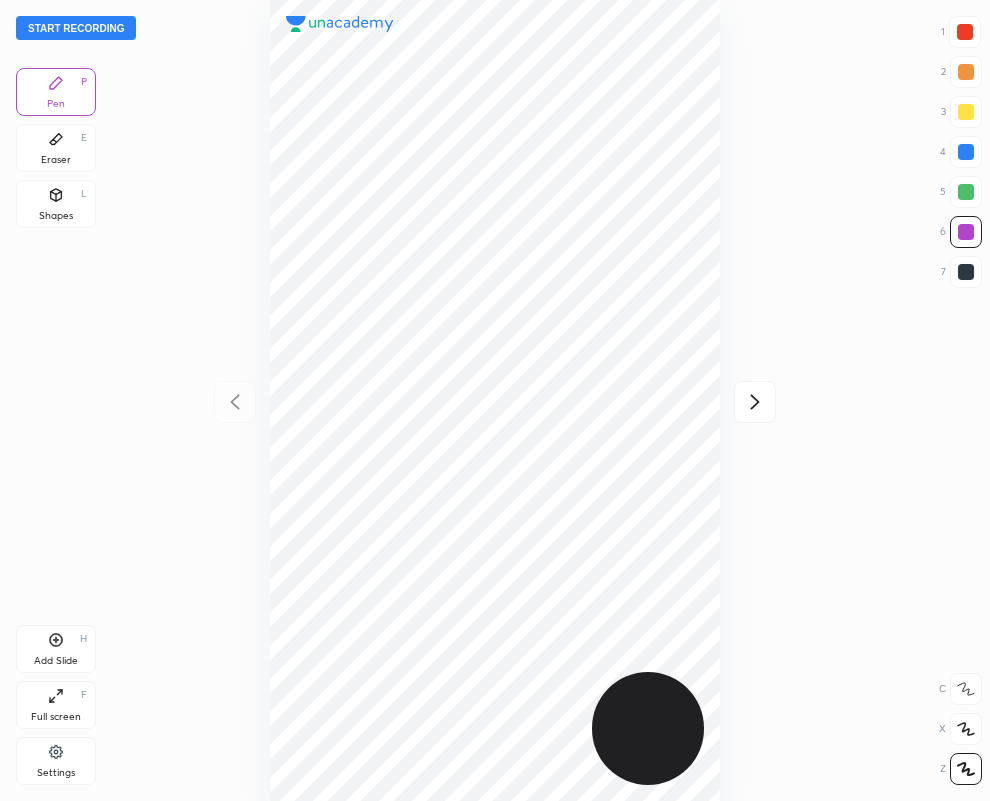 click on "Start recording" at bounding box center (76, 28) 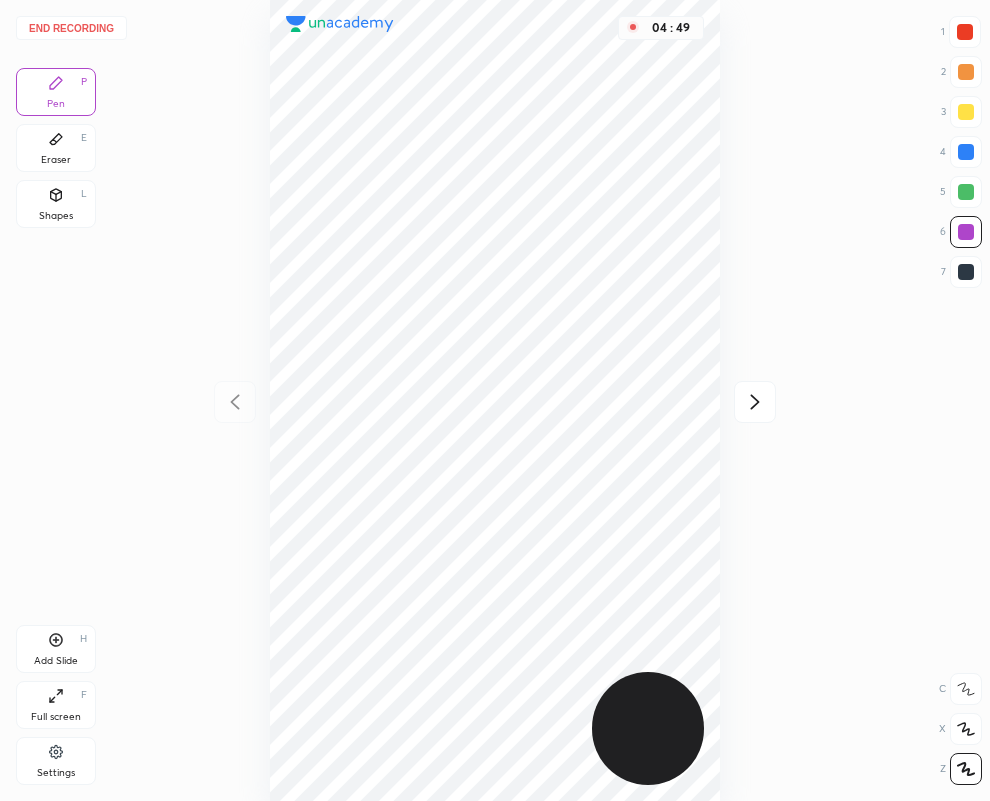 click 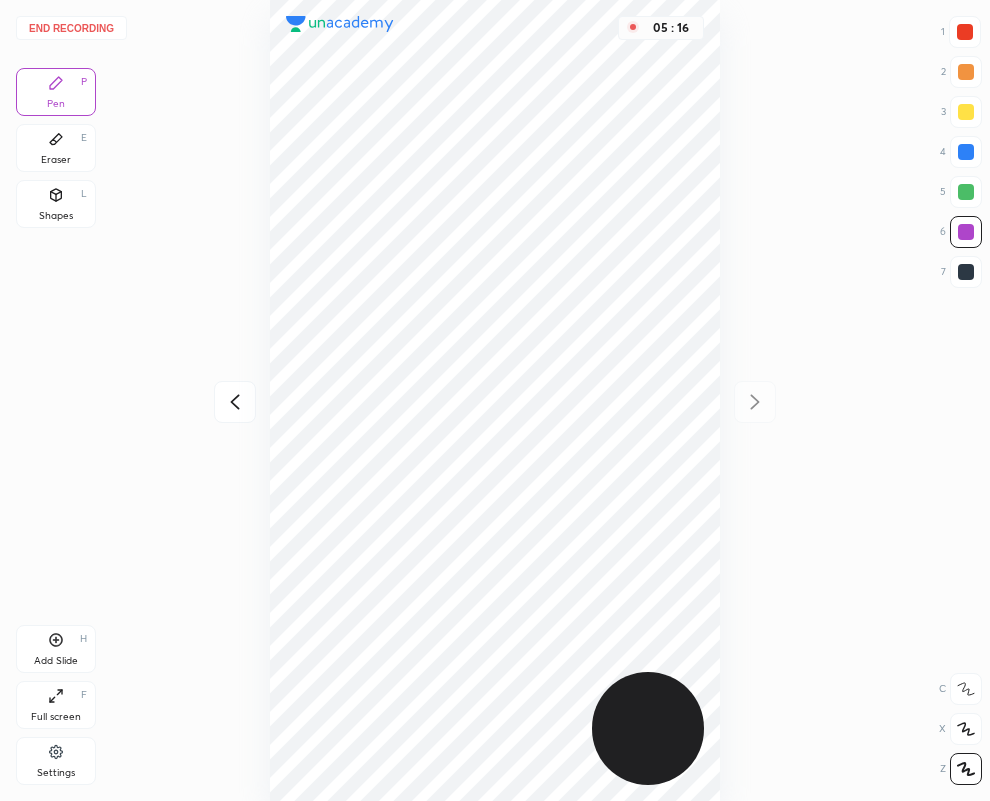 click on "End recording" at bounding box center (71, 28) 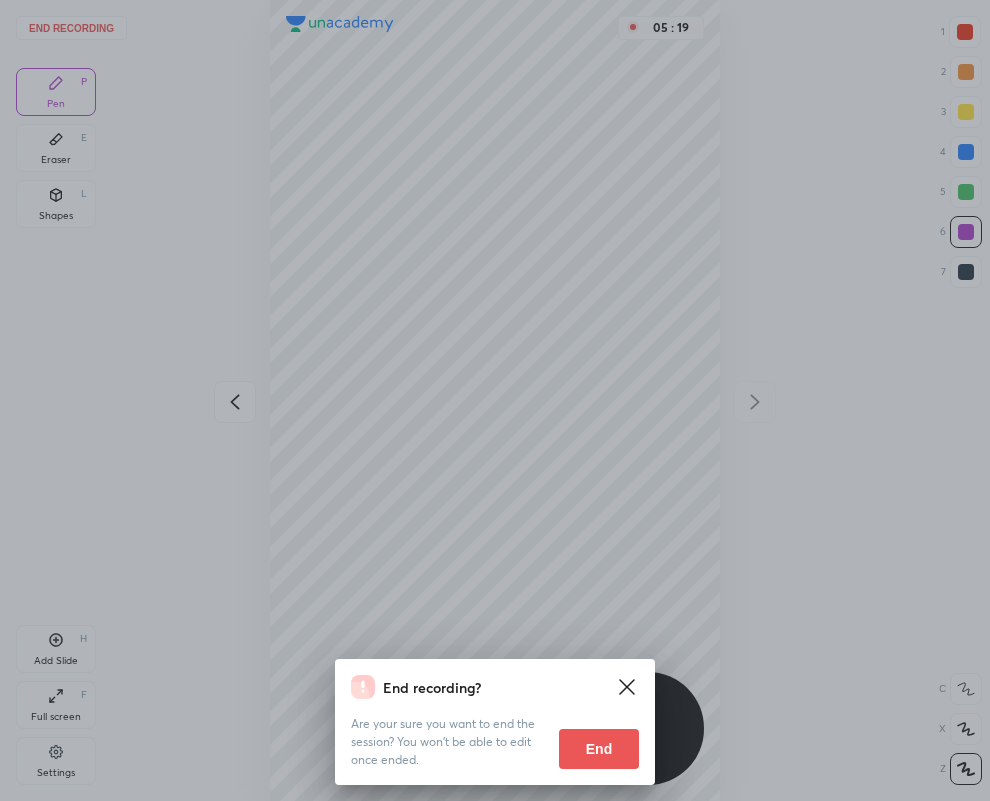 drag, startPoint x: 583, startPoint y: 750, endPoint x: 16, endPoint y: 762, distance: 567.12695 